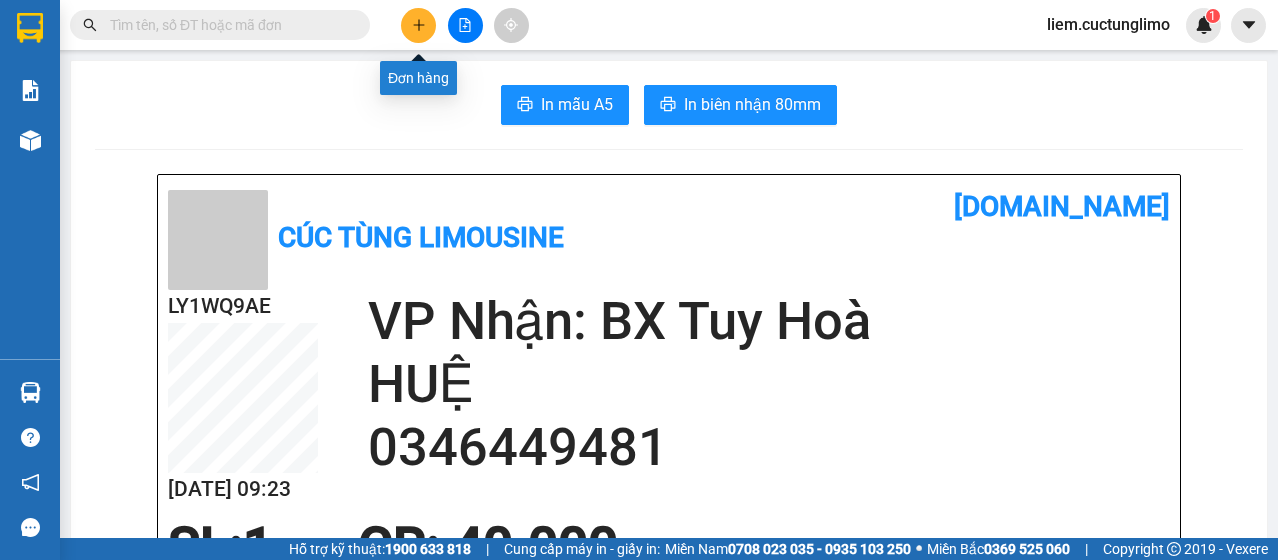 scroll, scrollTop: 0, scrollLeft: 0, axis: both 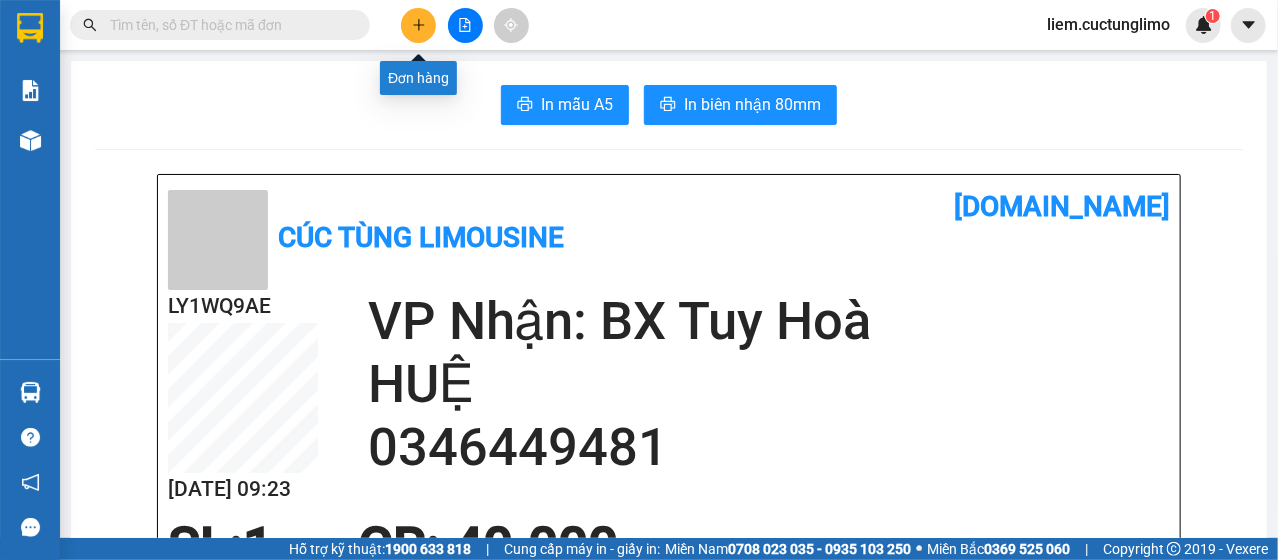 click at bounding box center (418, 25) 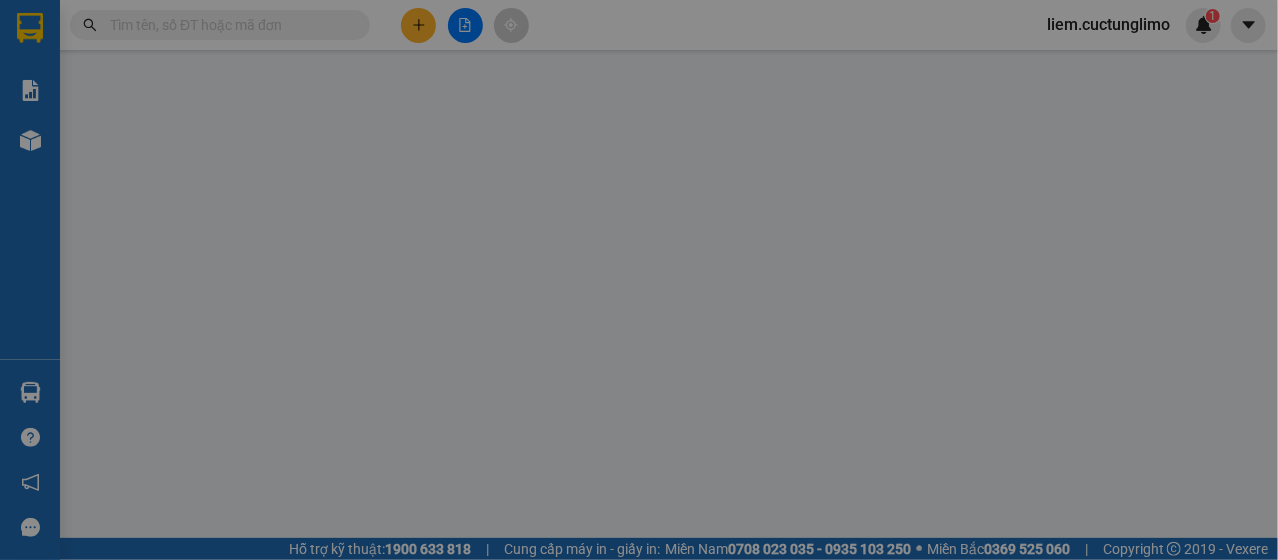 scroll, scrollTop: 0, scrollLeft: 0, axis: both 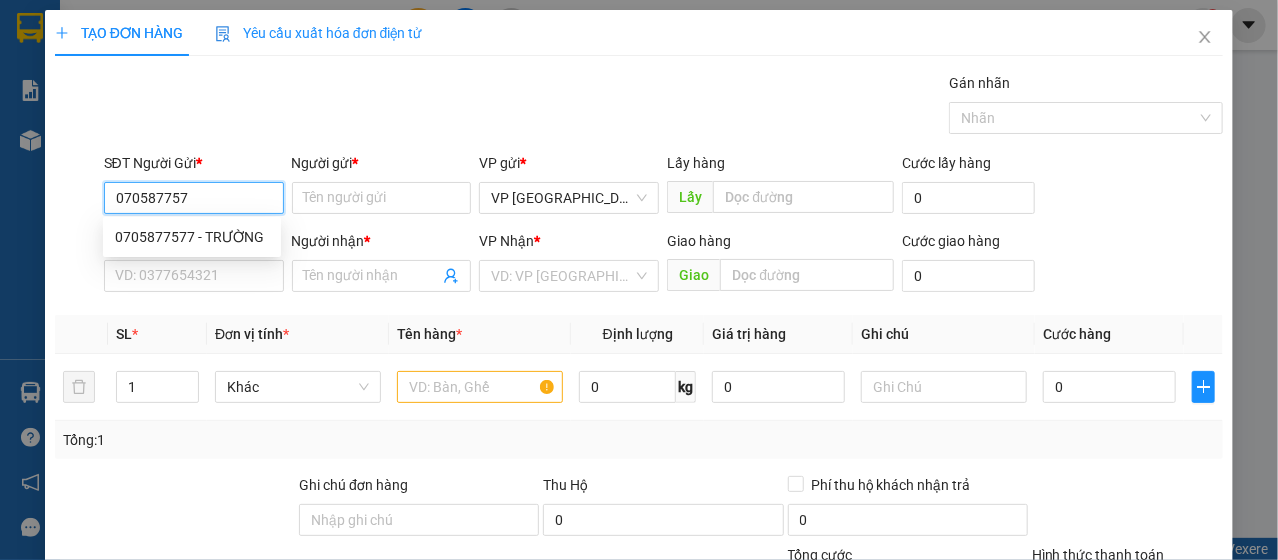 type on "0705877577" 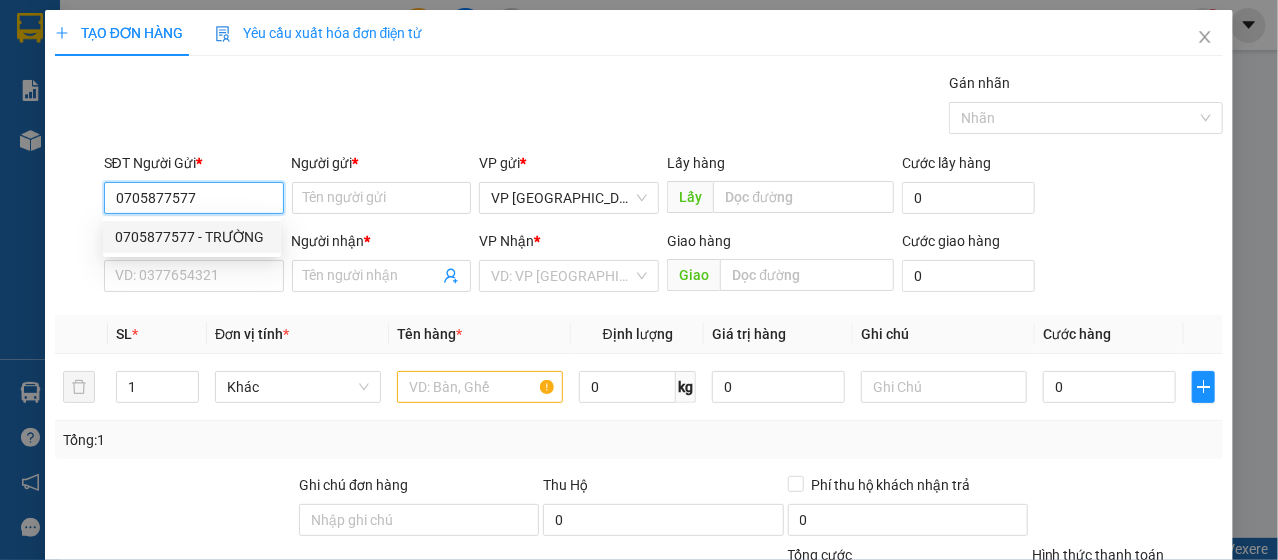 click on "0705877577 - [PERSON_NAME]" at bounding box center (192, 237) 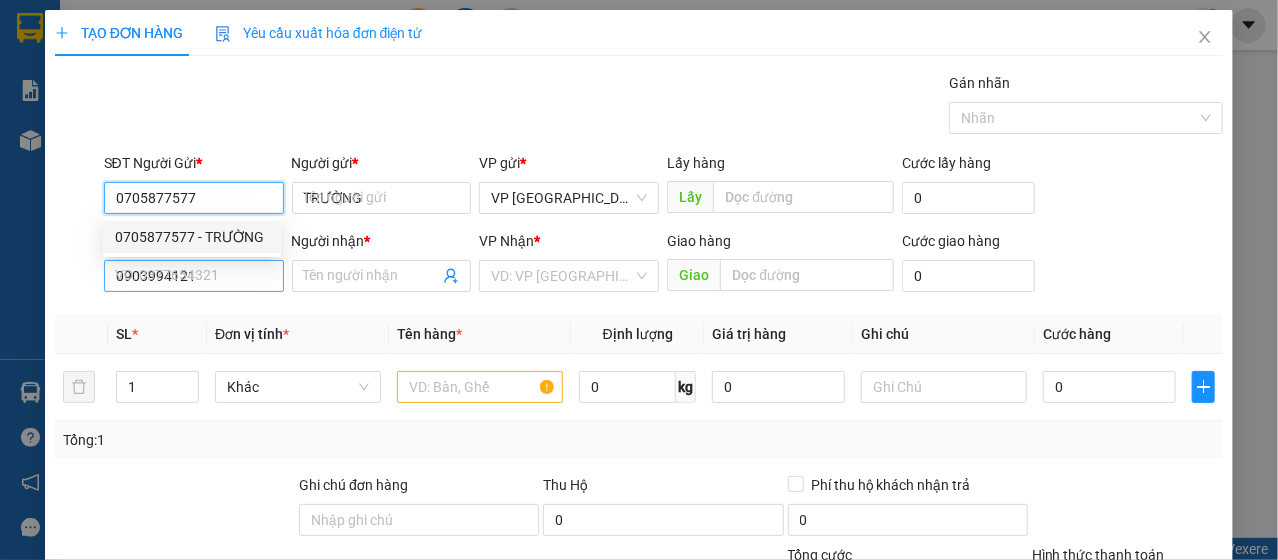 type on "30.000" 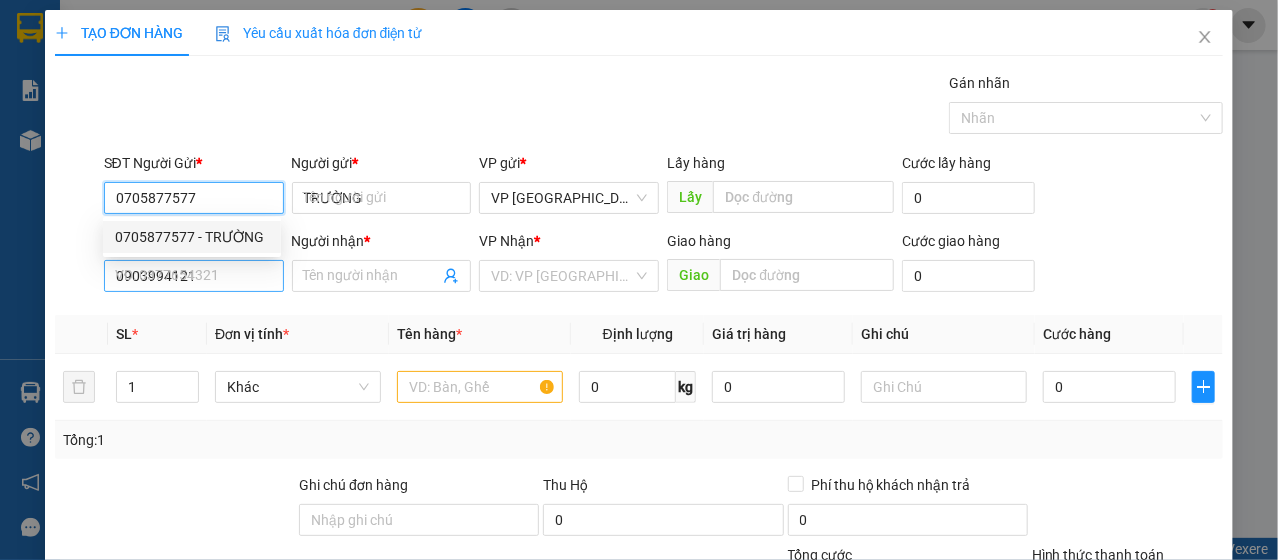 type on "30.000" 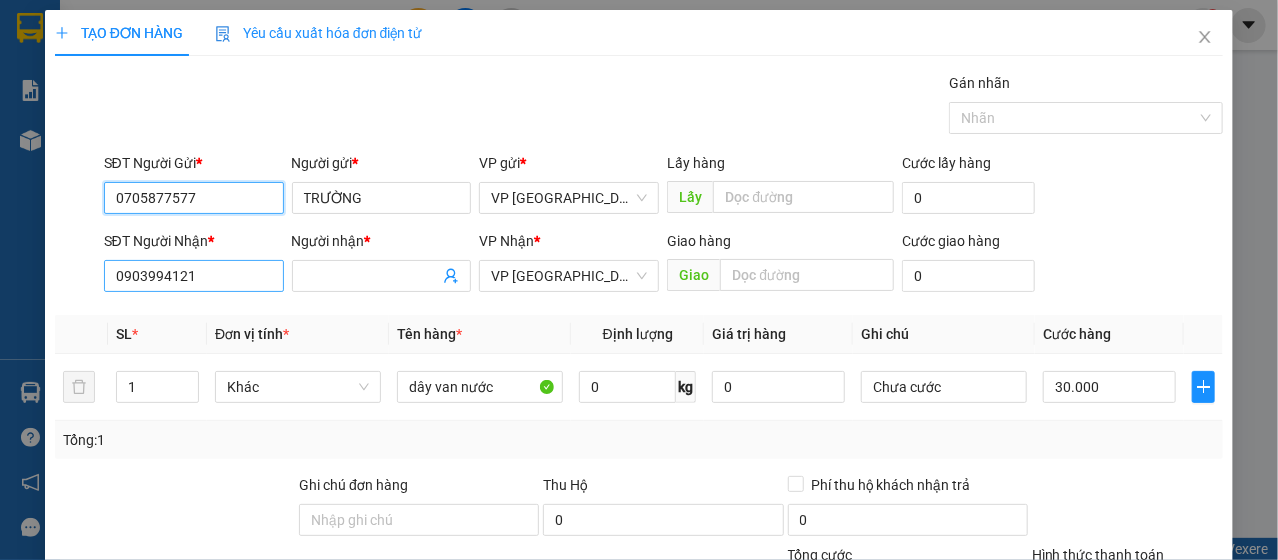 type on "0705877577" 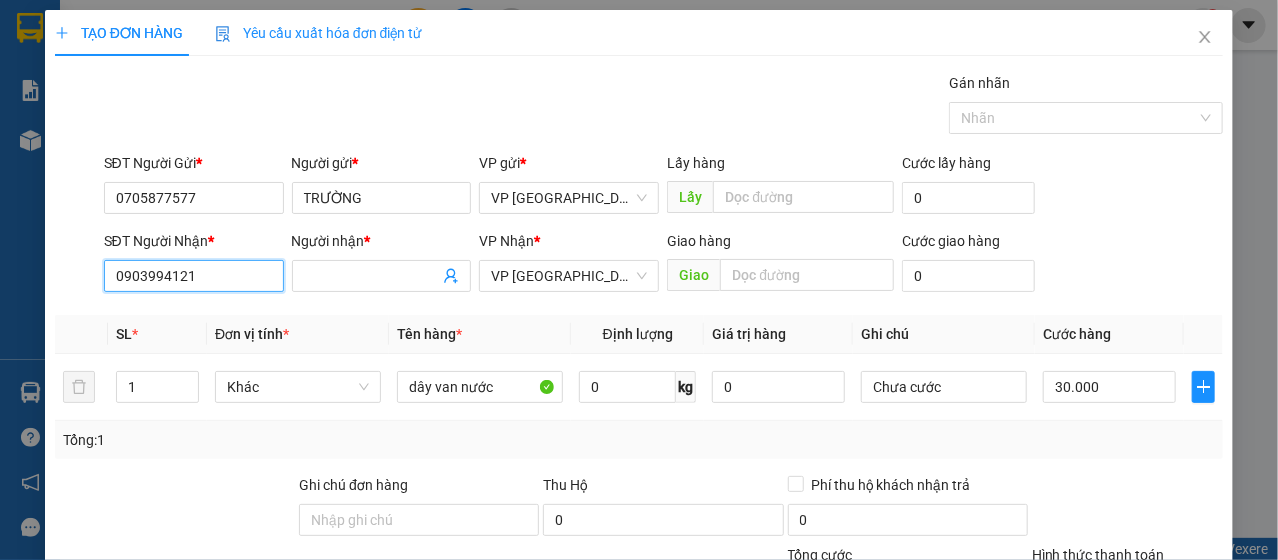 click on "0903994121" at bounding box center (194, 276) 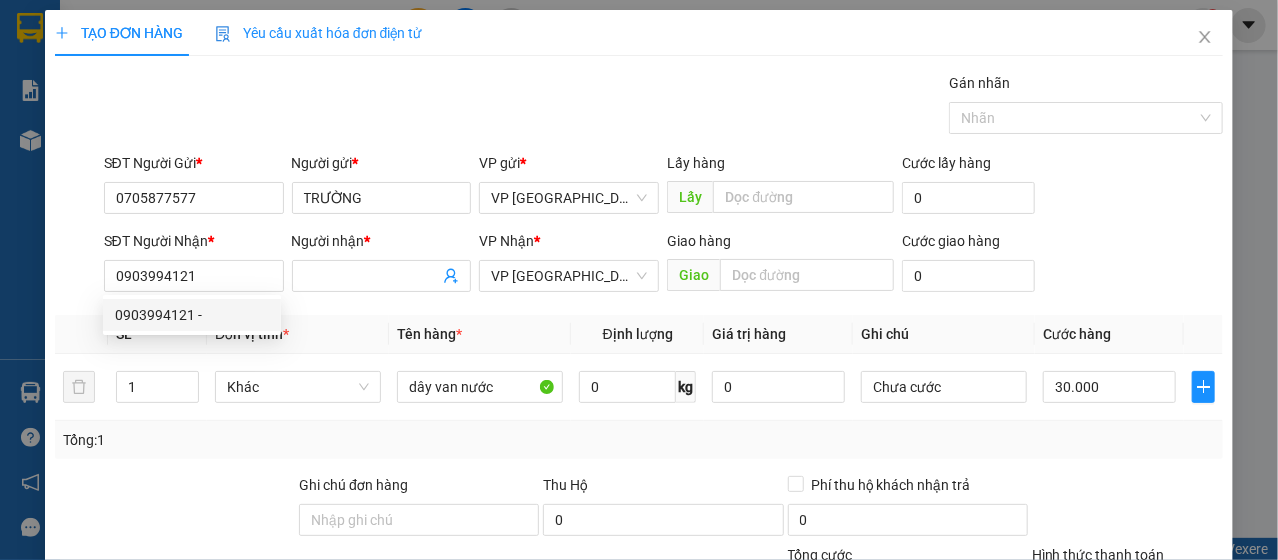 click on "SĐT Người Nhận  *" at bounding box center (194, 241) 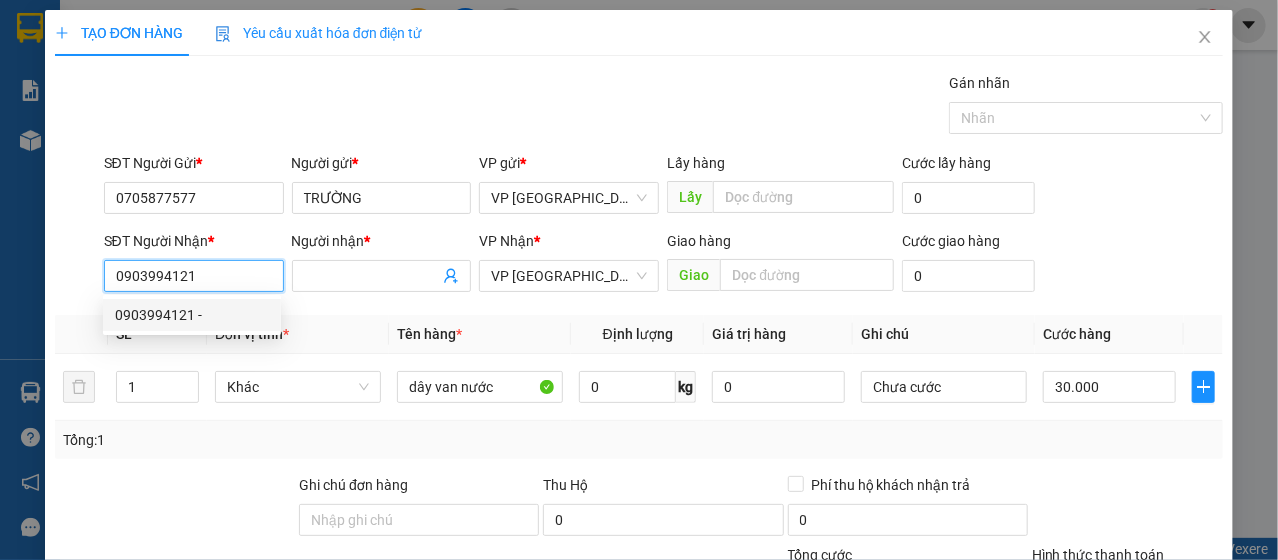 click on "0903994121" at bounding box center (194, 276) 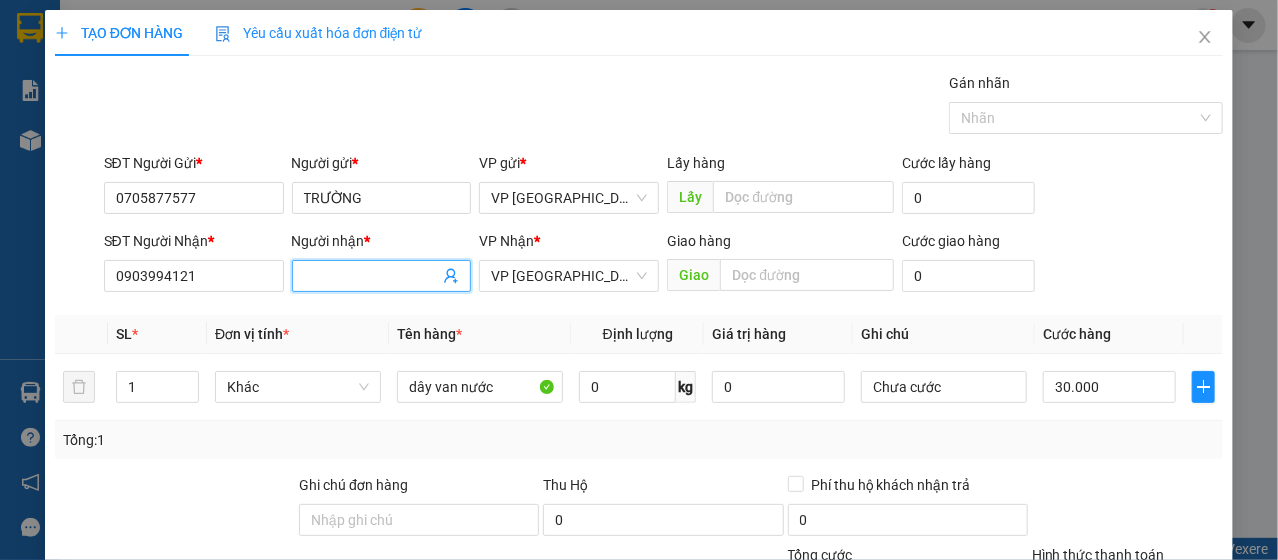 click at bounding box center [382, 276] 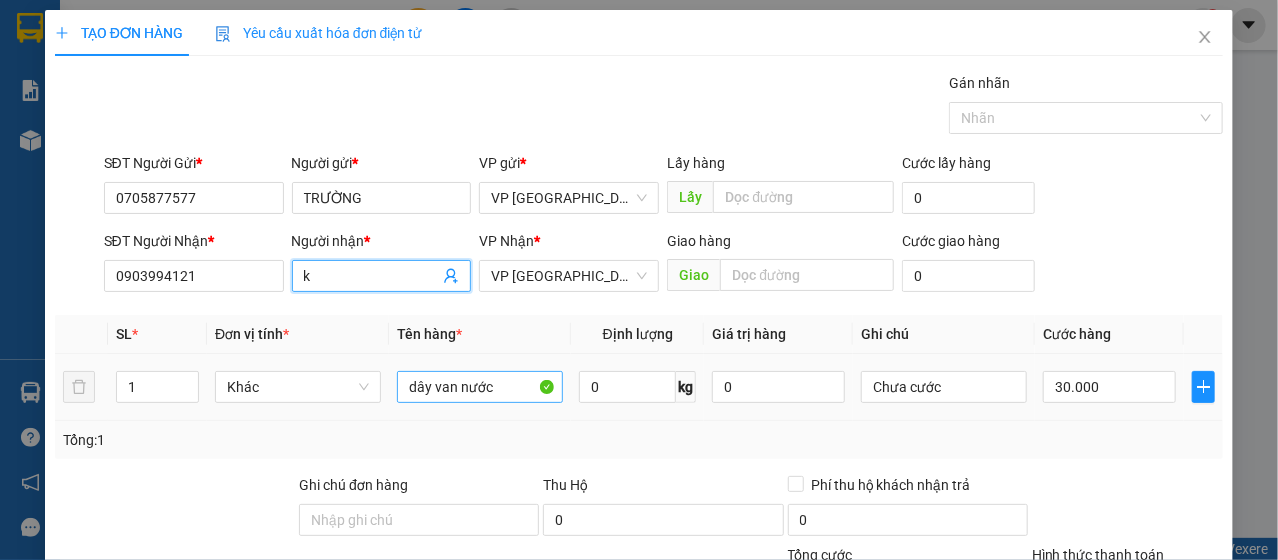 type on "k" 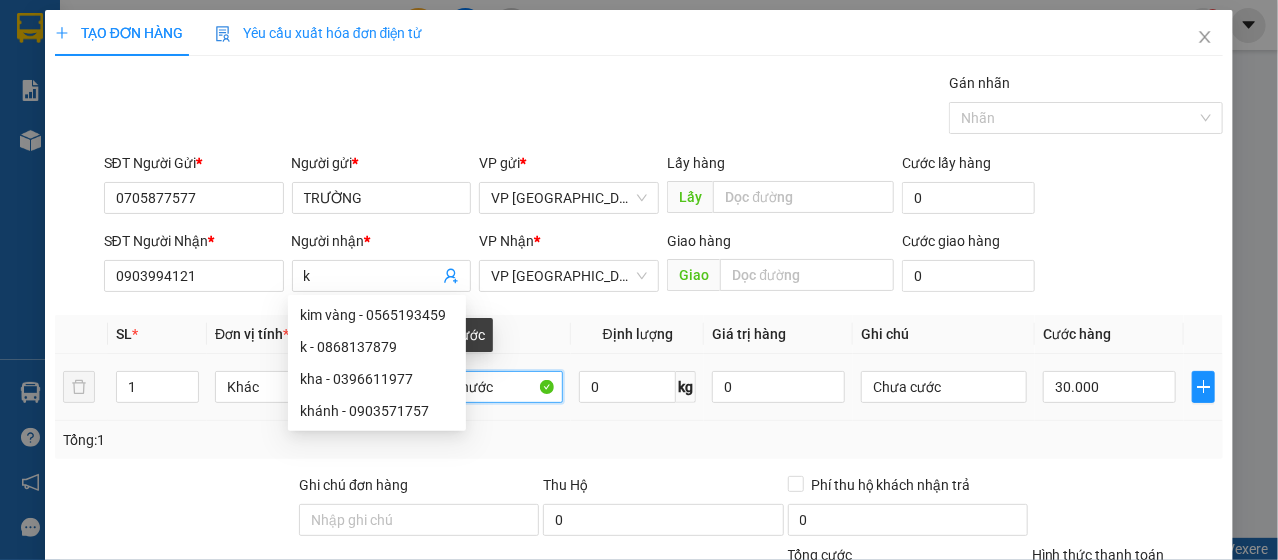click on "dây van nước" at bounding box center [480, 387] 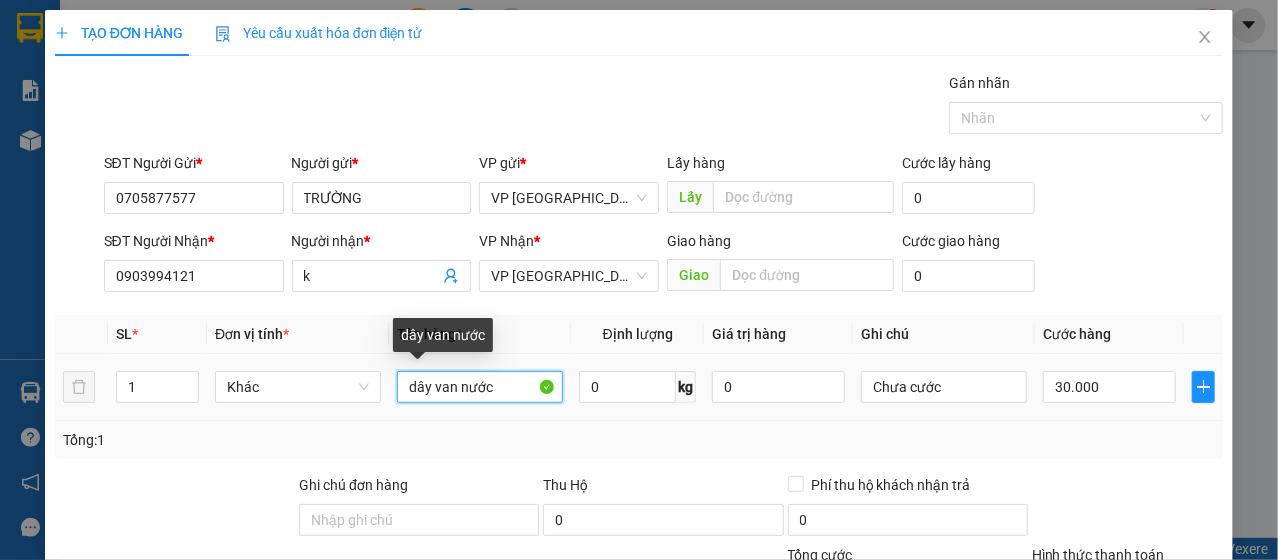 drag, startPoint x: 504, startPoint y: 380, endPoint x: -1, endPoint y: 388, distance: 505.06335 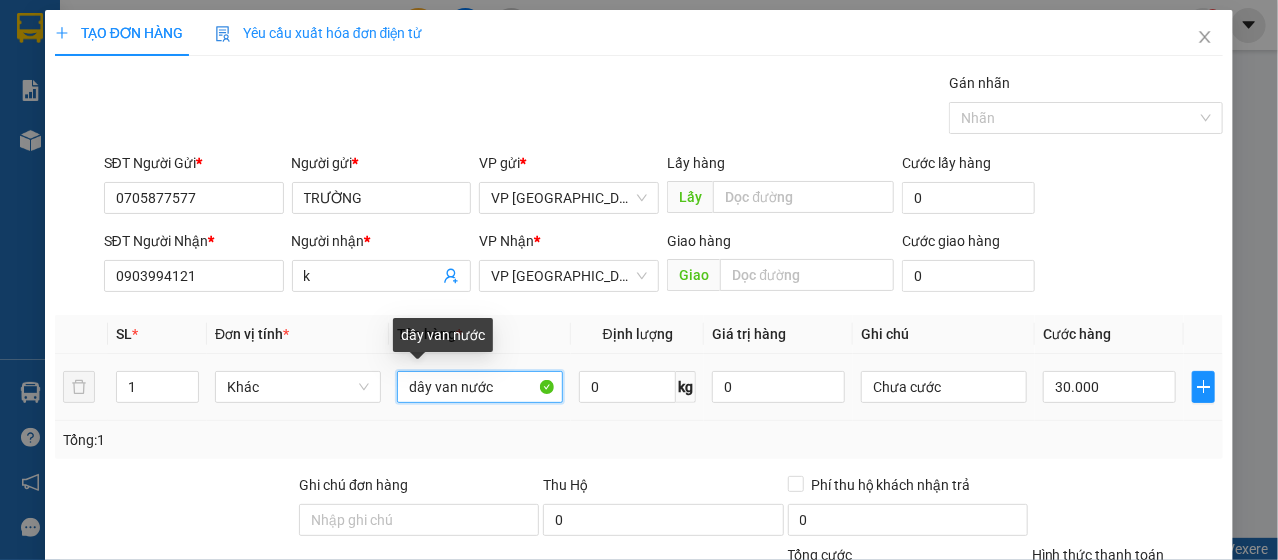 click on "Kết quả tìm kiếm ( 0 )  Bộ lọc  No Data liem.cuctunglimo 1     Báo cáo Báo cáo chi tiết cước rồi (tất cả các văn phòng) Báo cáo chi tiết đơn chưa cước (Tất cả các văn phòng) Báo cáo các đơn cước rồi bằng chuyển khoản Báo cáo dòng tiền (nhân viên) Doanh số tạo đơn theo VP gửi (nhà xe) Doanh số tạo đơn theo VP gửi (nhân viên)     Kho hàng mới Hàng sắp về Hướng dẫn sử dụng Giới thiệu Vexere, nhận hoa hồng Phản hồi Phần mềm hỗ trợ bạn tốt chứ? Hỗ trợ kỹ thuật:  1900 633 818 | Cung cấp máy in - giấy in:  Miền Nam  0708 023 035 - 0935 103 250 ⚪️ Miền Bắc  0369 525 060 | Copyright   2019 - Vexere Nhà xe đã có thể đặt đơn qua AhaMove và Grab ngay trên phần mềm quản lý hàng hoá với các chức năng: Kiểm tra giá cùng lúc tất cả đối tác để có giá tốt nhất Định vị tài xế theo thời gian thực Liên hệ ngay   0" at bounding box center (639, 280) 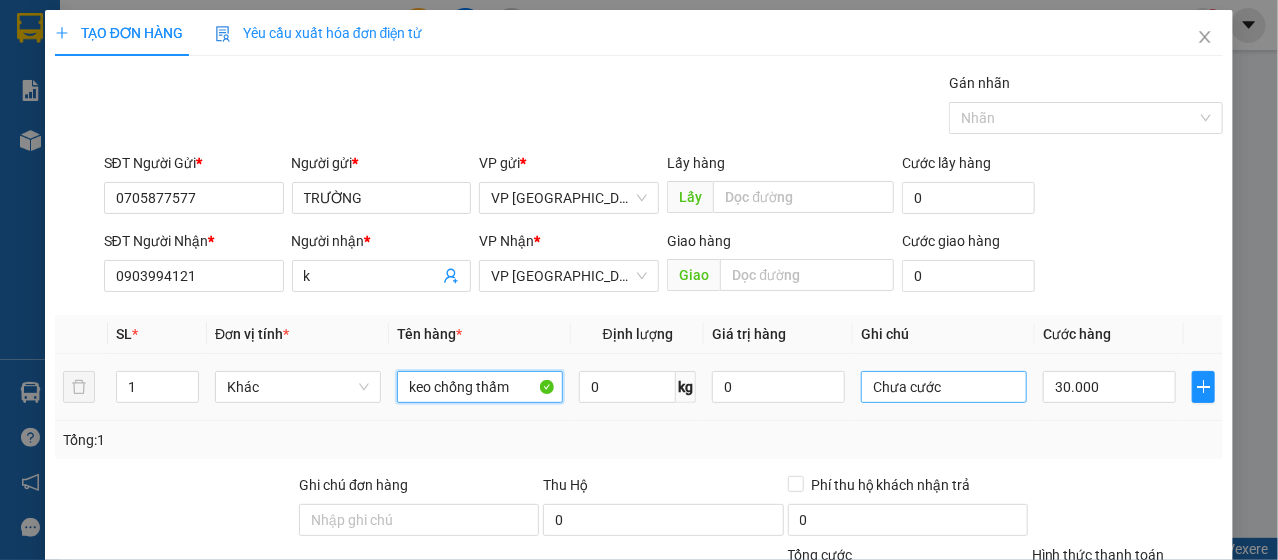 type on "keo [PERSON_NAME]" 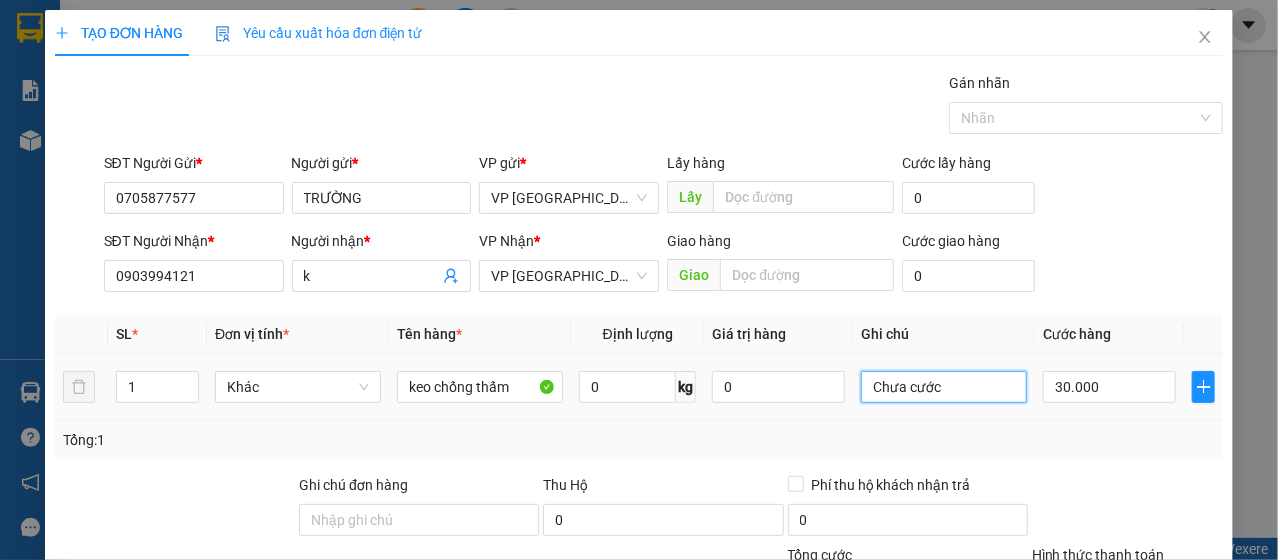 click on "Chưa cước" at bounding box center (944, 387) 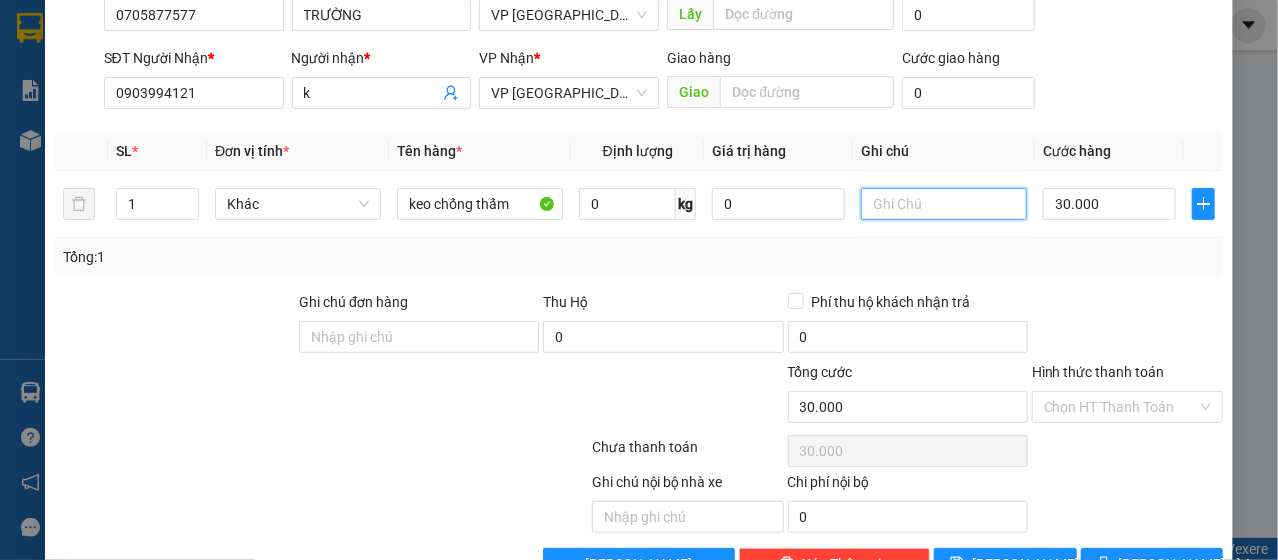 scroll, scrollTop: 200, scrollLeft: 0, axis: vertical 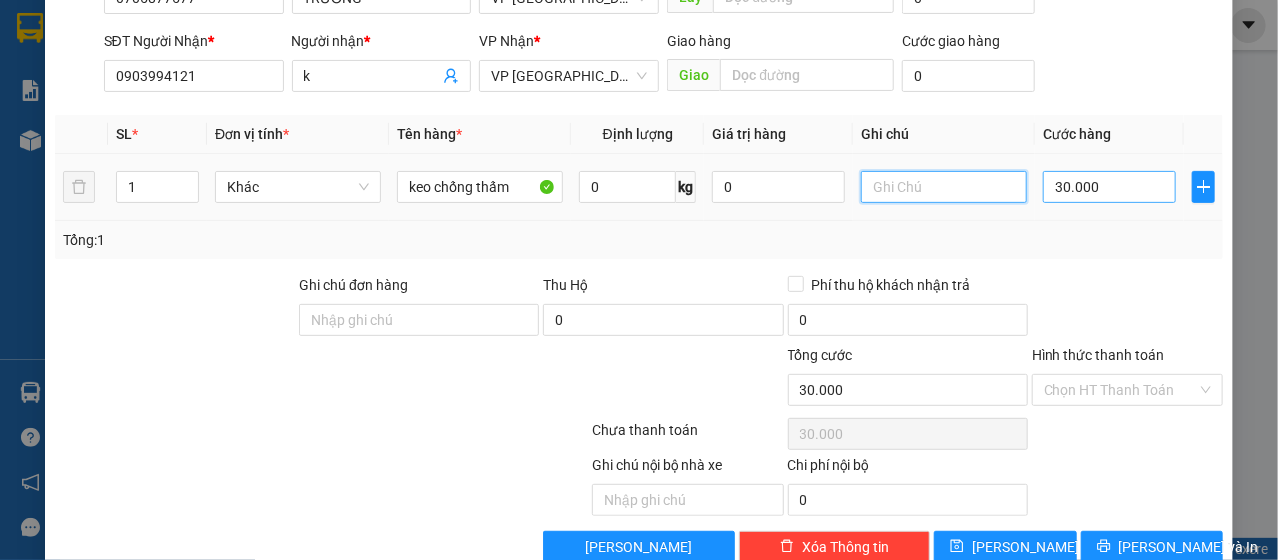 type 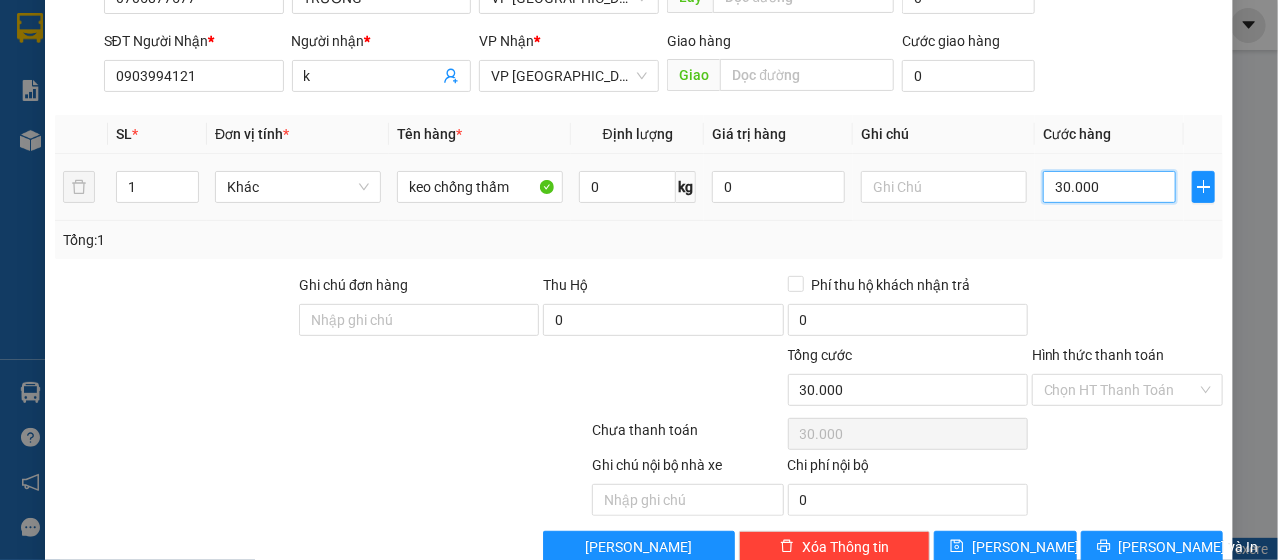 click on "30.000" at bounding box center (1109, 187) 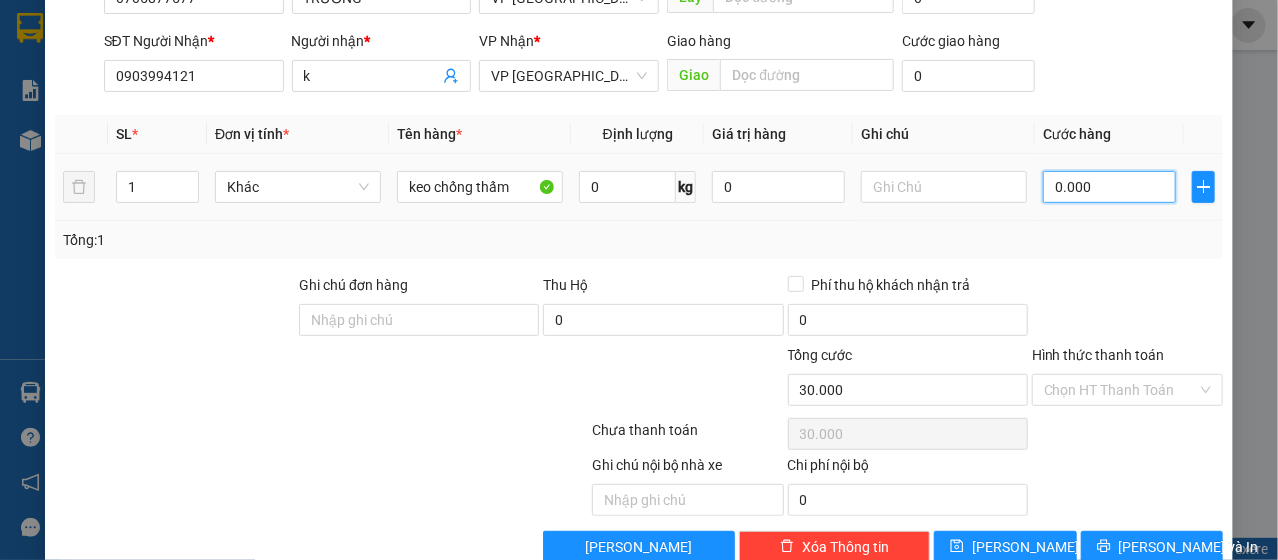type on "0" 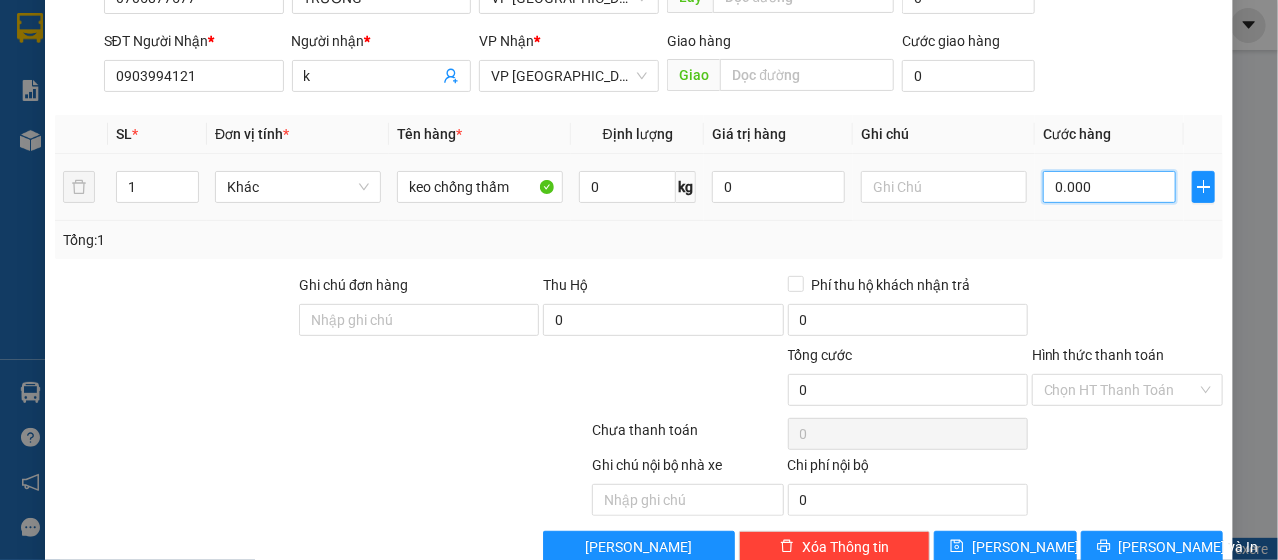 type on "50.000" 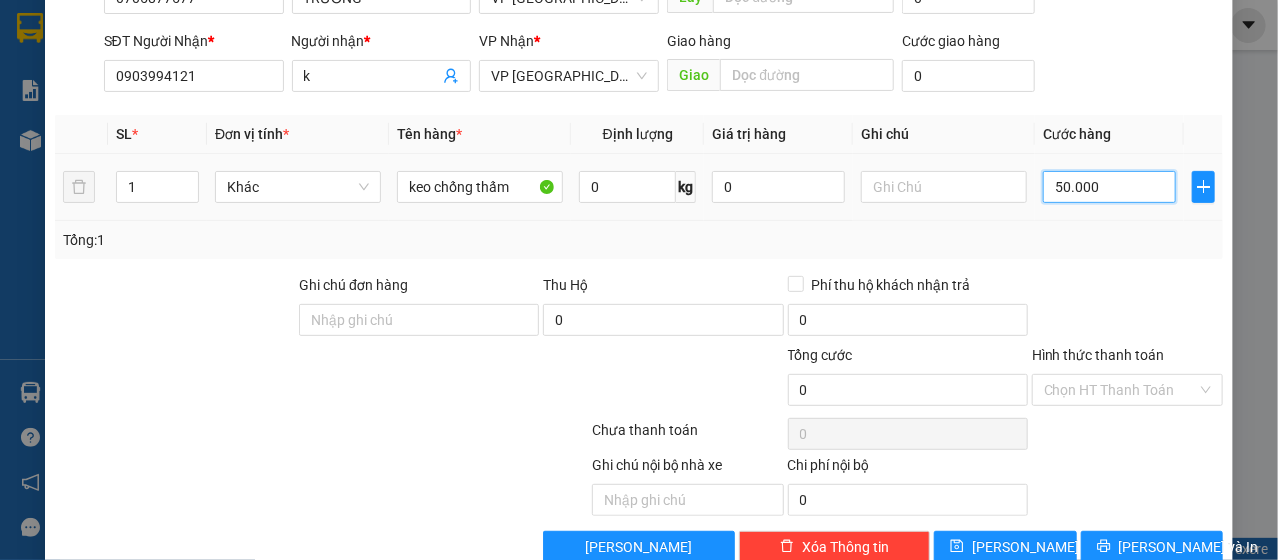 type on "50.000" 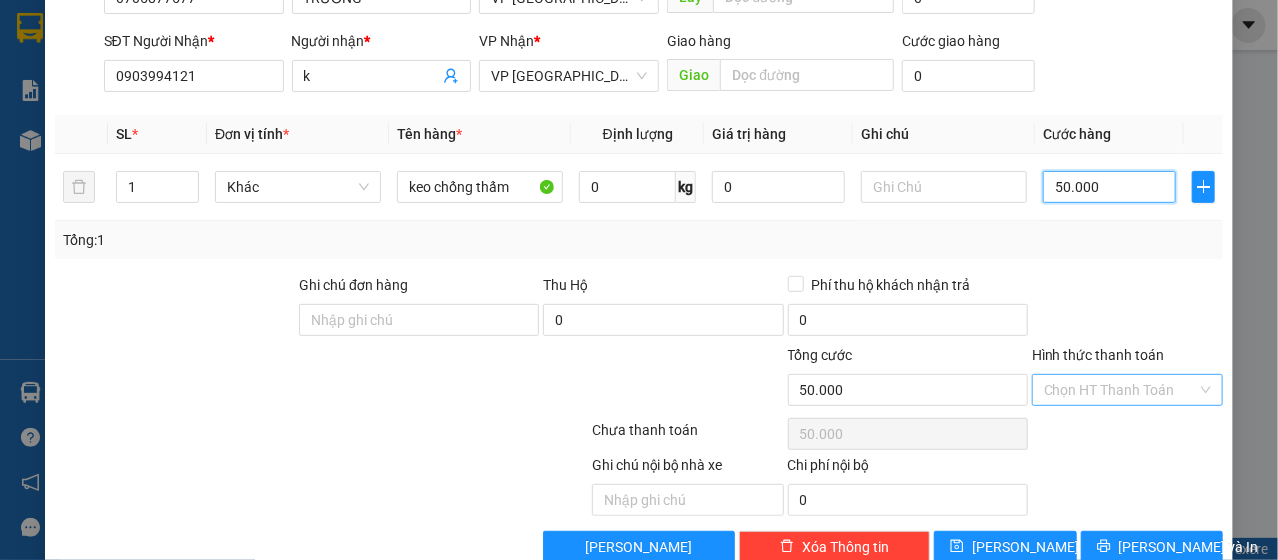 type on "50.000" 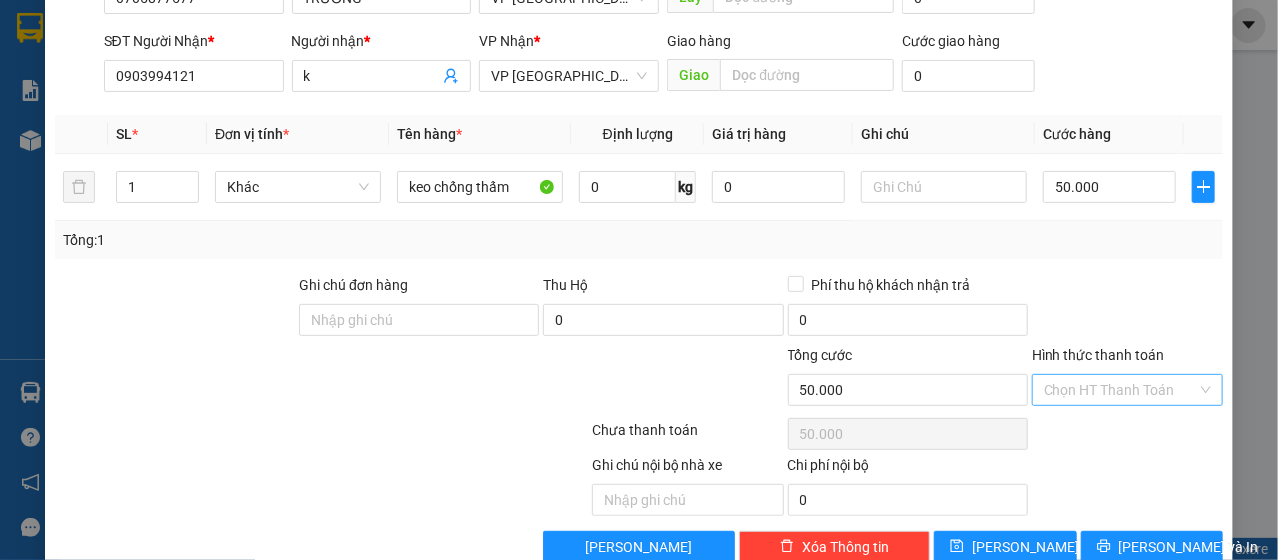 click on "Hình thức thanh toán" at bounding box center (1120, 390) 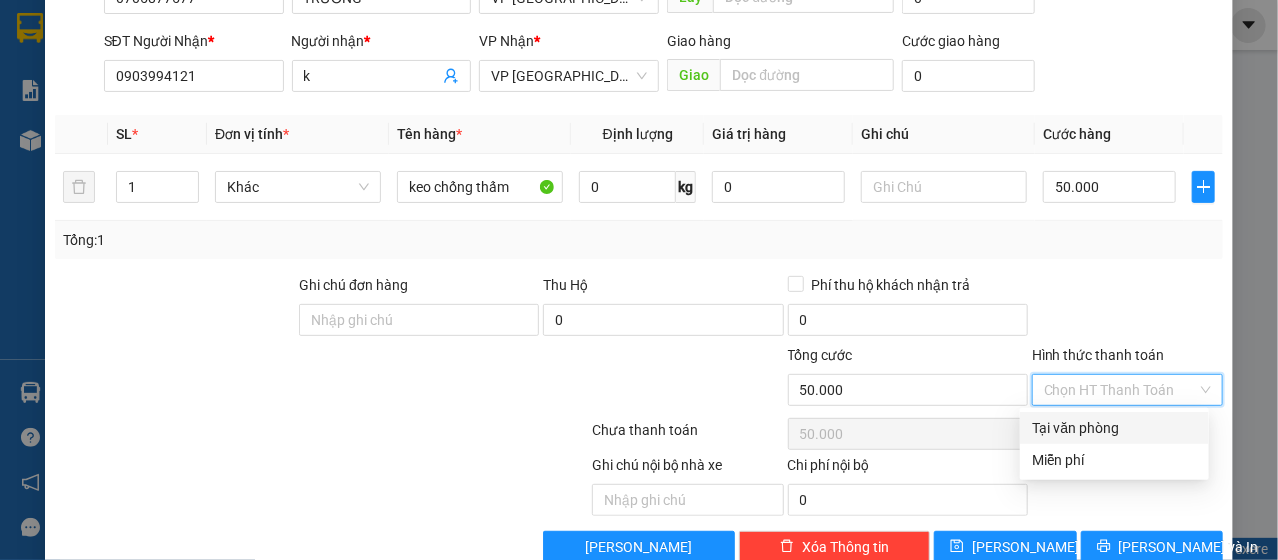 click on "Tại văn phòng" at bounding box center (1114, 428) 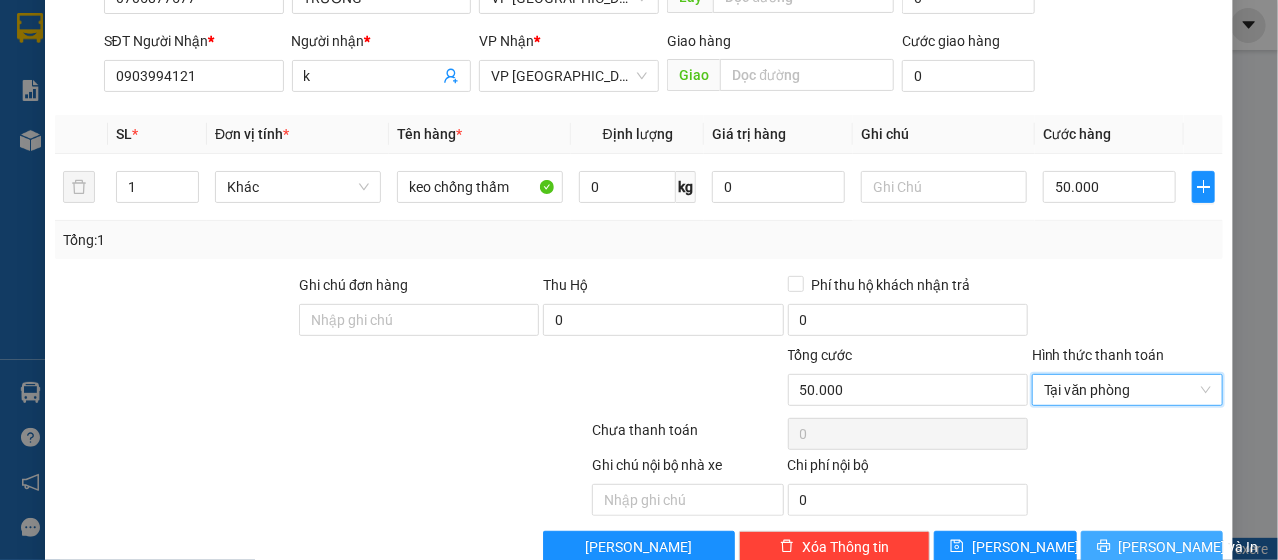 click on "[PERSON_NAME] và In" at bounding box center (1189, 547) 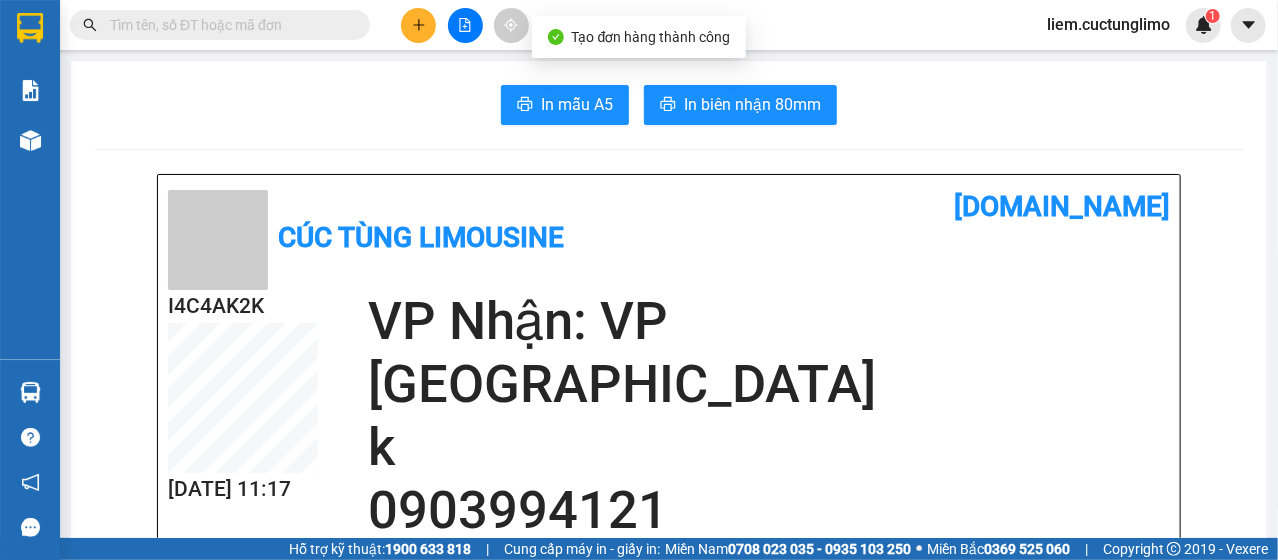 click on "In mẫu A5
In biên nhận 80mm Cúc Tùng Limousine vexere.com I4C4AK2K 12/07 11:17 VP Nhận:   VP Đà Lạt  k 0903994121 SL:  1 CR :   50.000 Tên Số lượng Khối lượng Cước món hàng Ghi chú keo chống thấm (Khác) 1 0 50.000 Tổng cộng 1 0 50.000 Loading... Người gửi:  TRƯỜNG   -   0705877577     VP gửi :   VP Nha Trang xe Limousine Cúc Tùng Limousine VP VP Nha Trang xe Limousine   198 Ngô Gia Tự, PPhước Tiến   1900 6606, 0905 388 188 VP VP Đà Lạt   1 Tô Hiến Thành, phường 3   0931 388 188, 0898 388 188 Gửi khách hàng Mã đơn:   I4C4AK2K In ngày:  12/07/2025   11:17 Gửi :   TRƯỜNG - 0705877577 VP VP Nha Trang xe Limousine Nhận :    k - 0903994121 VP VP Đà Lạt Tên (giá trị hàng) SL Cước món hàng Khác - keo chống thấm   (0) 1 50.000 Tổng cộng 1 50.000 Loading... Cước rồi : 50.000 VND Tổng phải thu : 0 VND Người gửi hàng xác nhận NV nhận hàng (Kí và ghi rõ họ tên)  Liêm :" at bounding box center (669, 951) 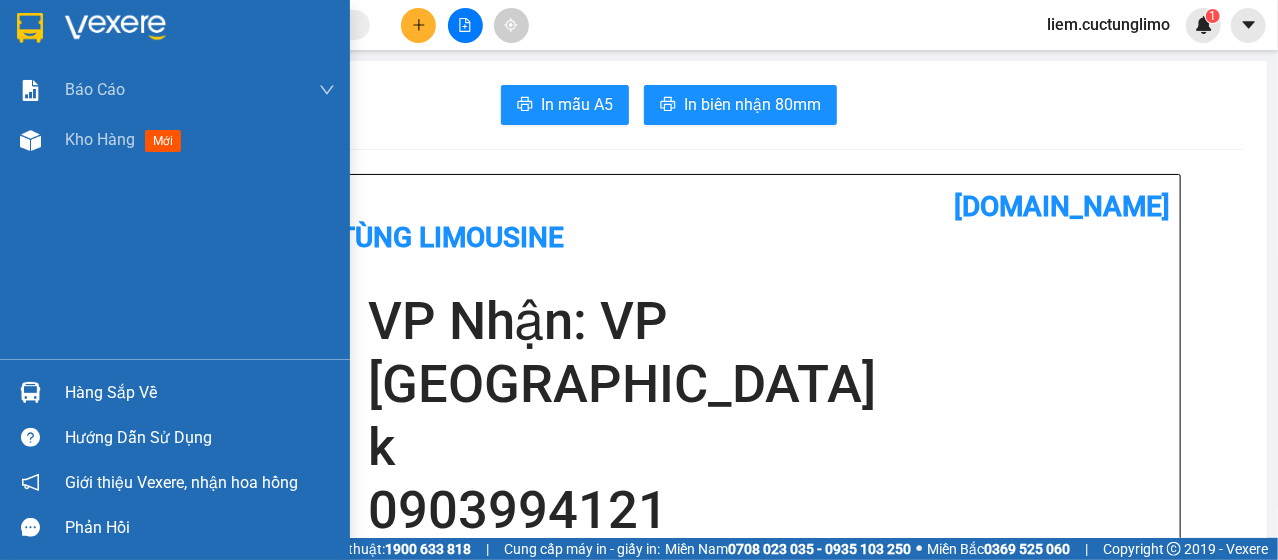 click at bounding box center [115, 28] 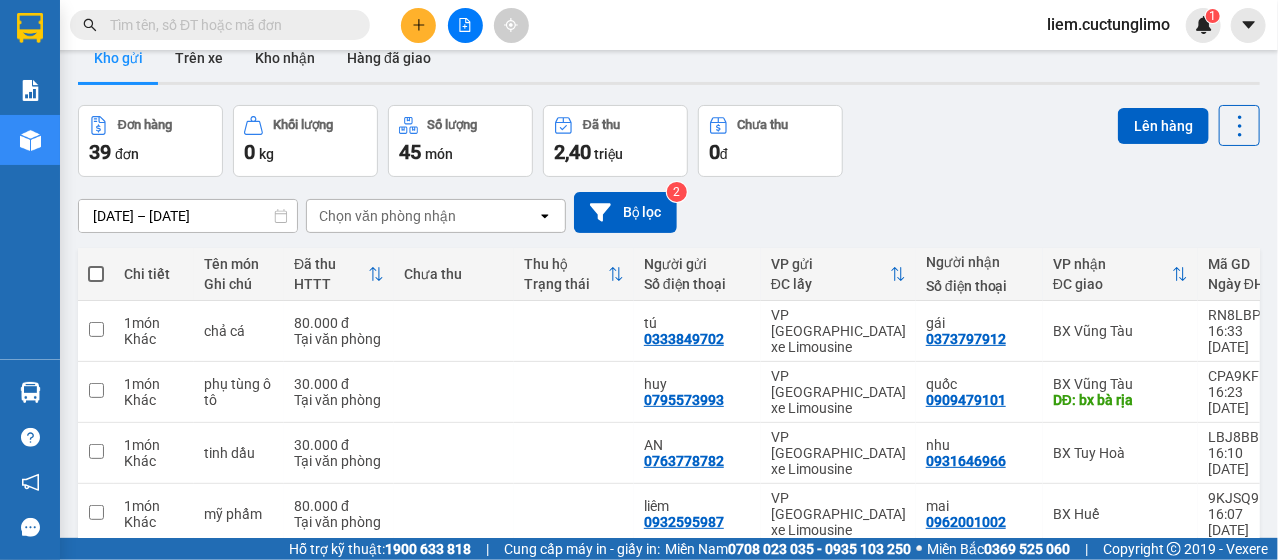 scroll, scrollTop: 0, scrollLeft: 0, axis: both 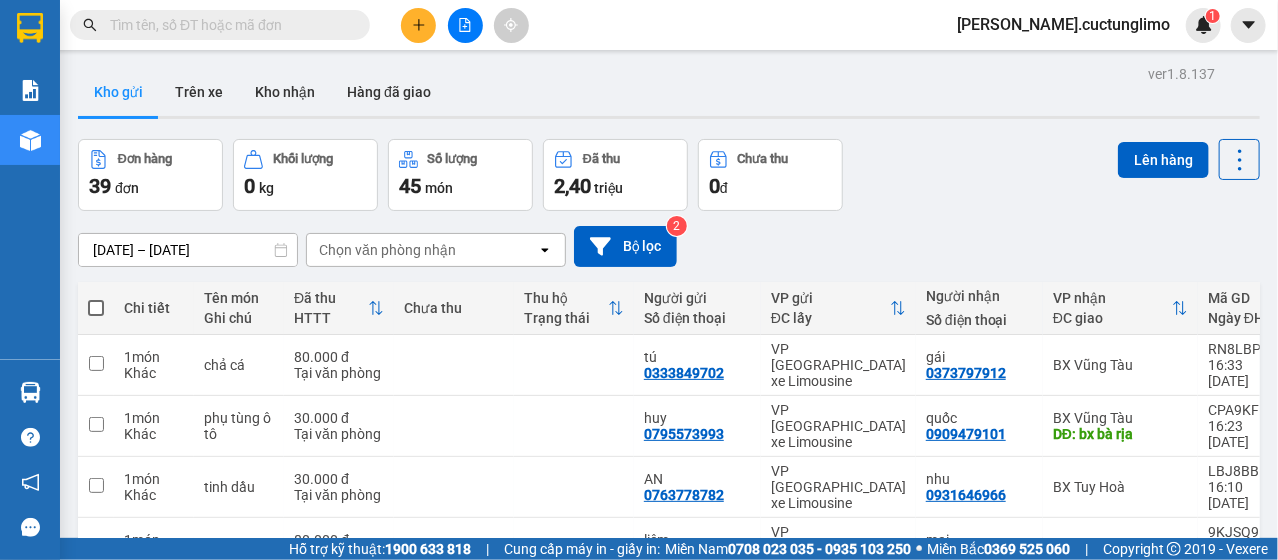 click at bounding box center [418, 25] 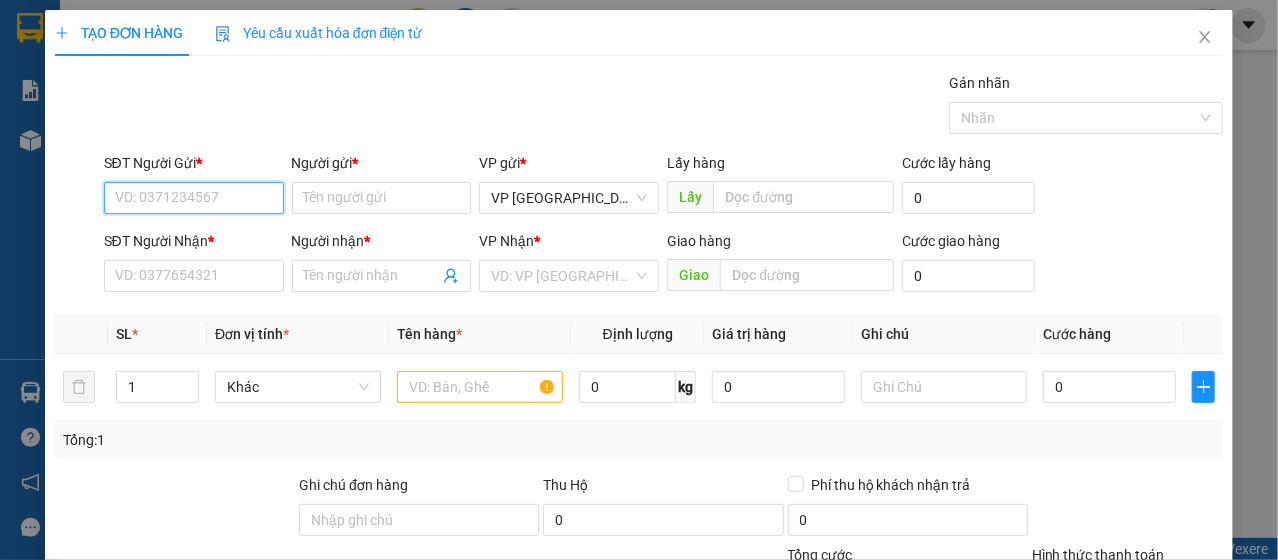 drag, startPoint x: 171, startPoint y: 204, endPoint x: 1029, endPoint y: 5, distance: 880.7752 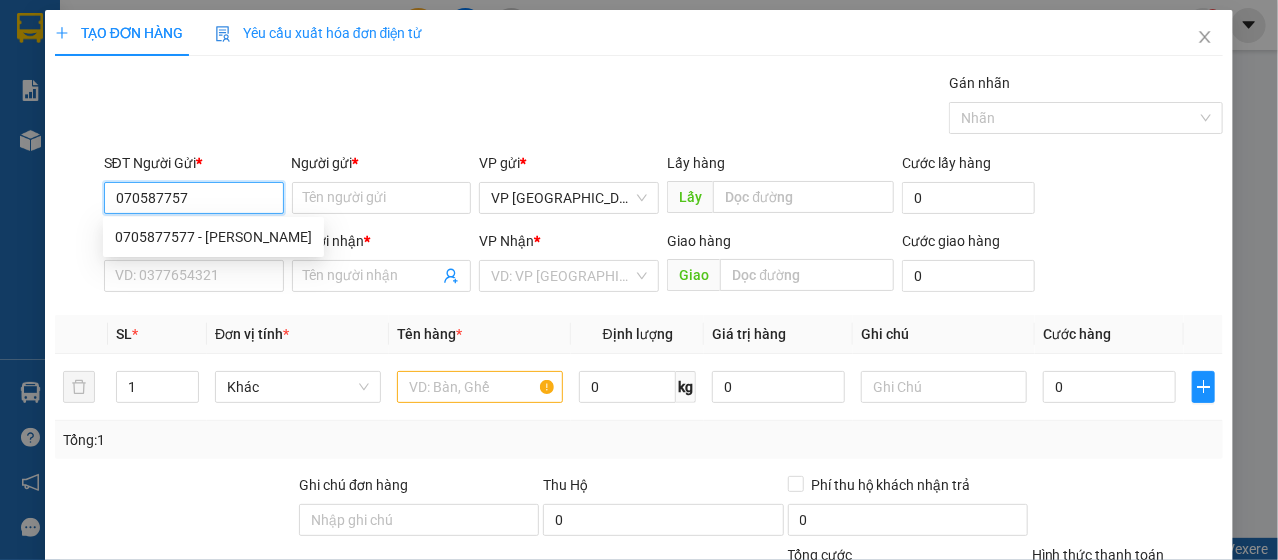 type on "0705877577" 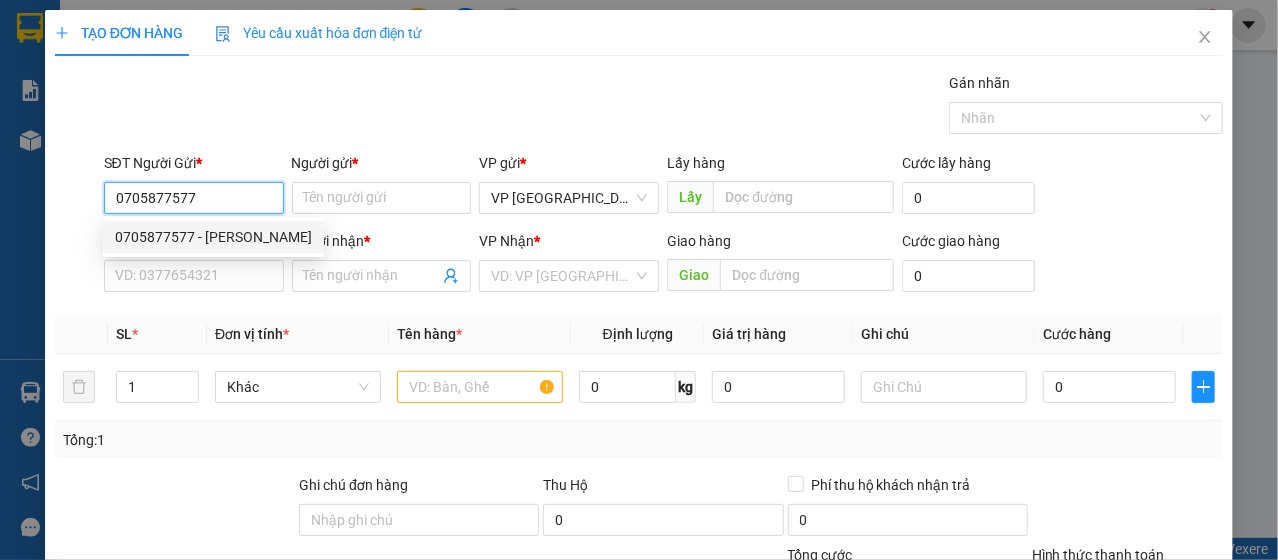 drag, startPoint x: 182, startPoint y: 241, endPoint x: 531, endPoint y: 437, distance: 400.27115 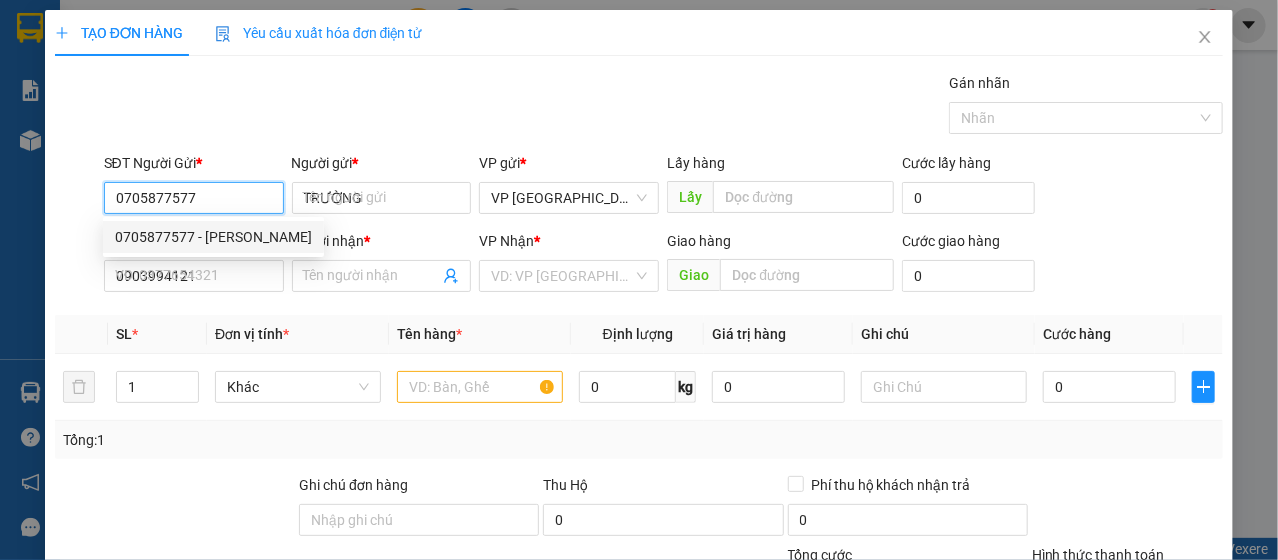 type on "50.000" 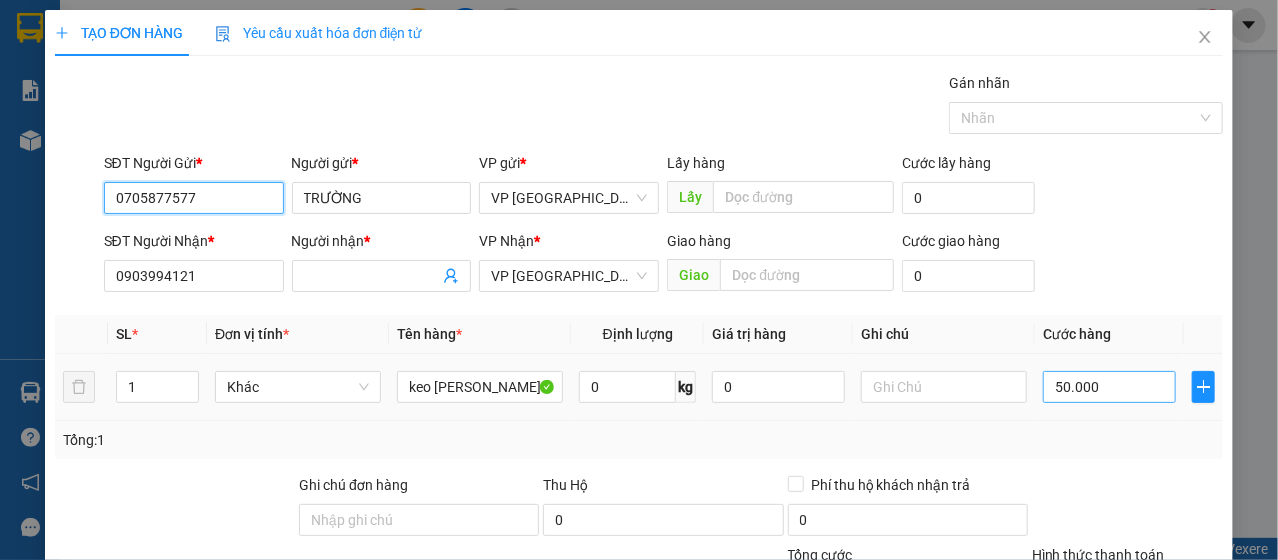 type on "0705877577" 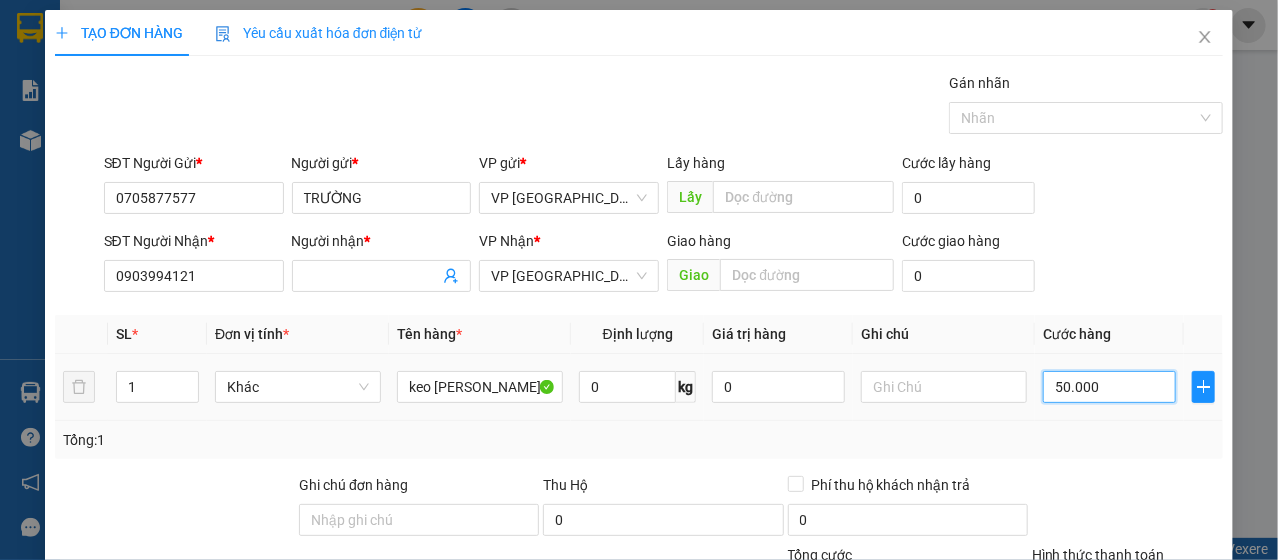click on "50.000" at bounding box center (1109, 387) 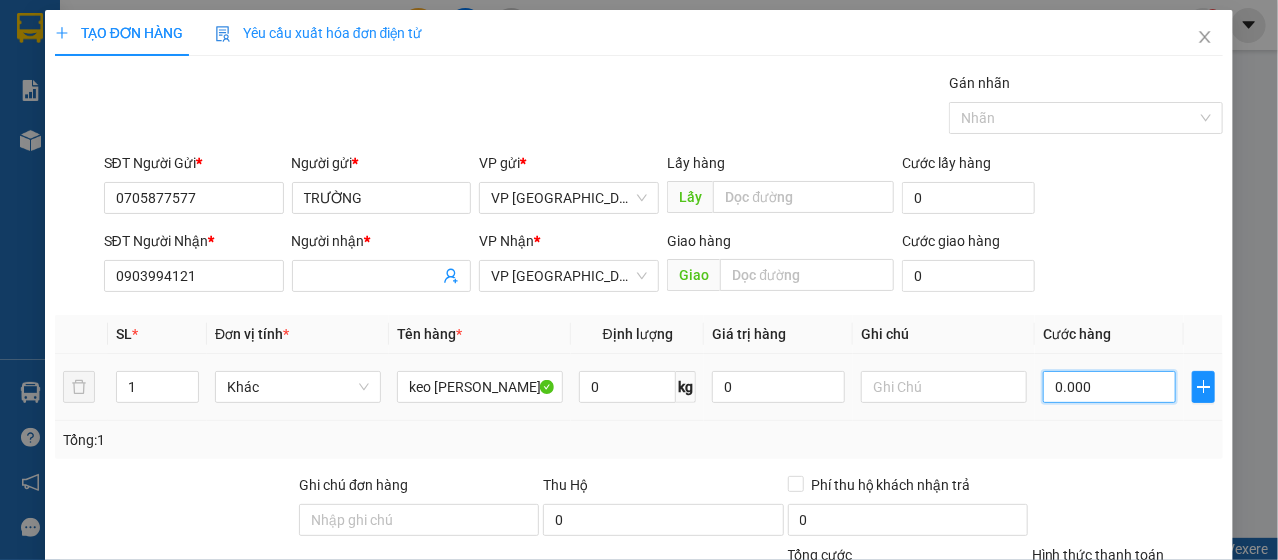 type on "60.000" 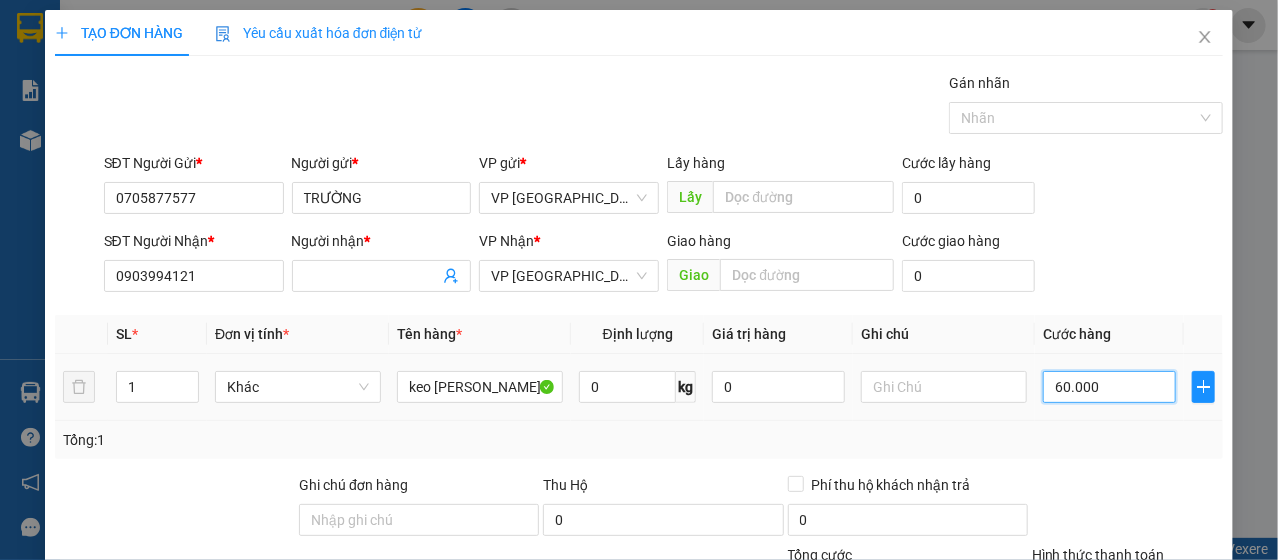 type on "60.000" 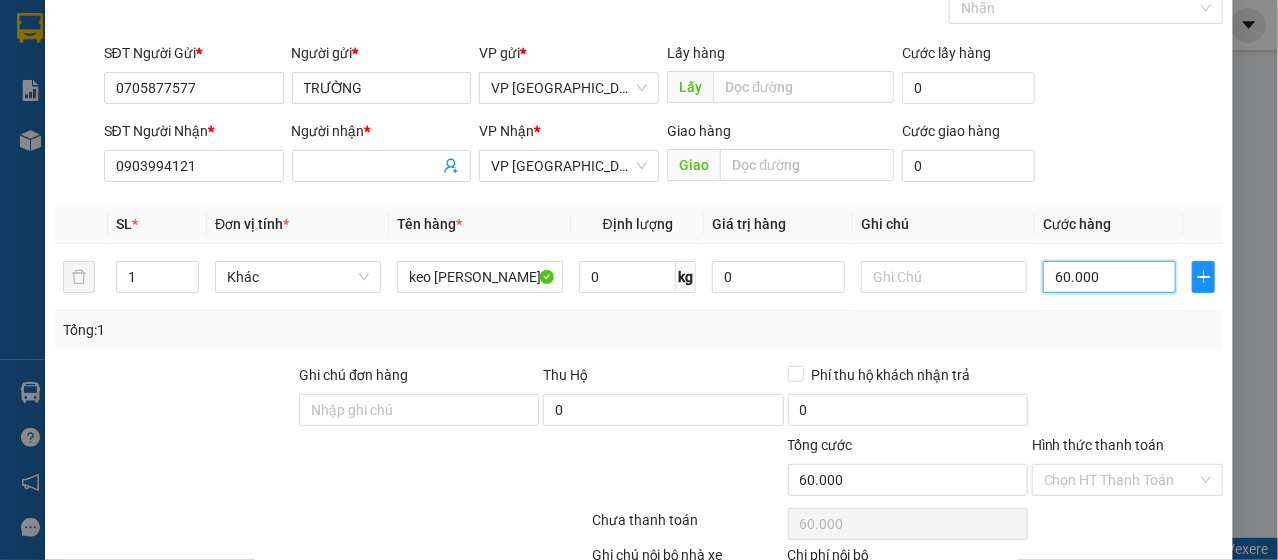 scroll, scrollTop: 240, scrollLeft: 0, axis: vertical 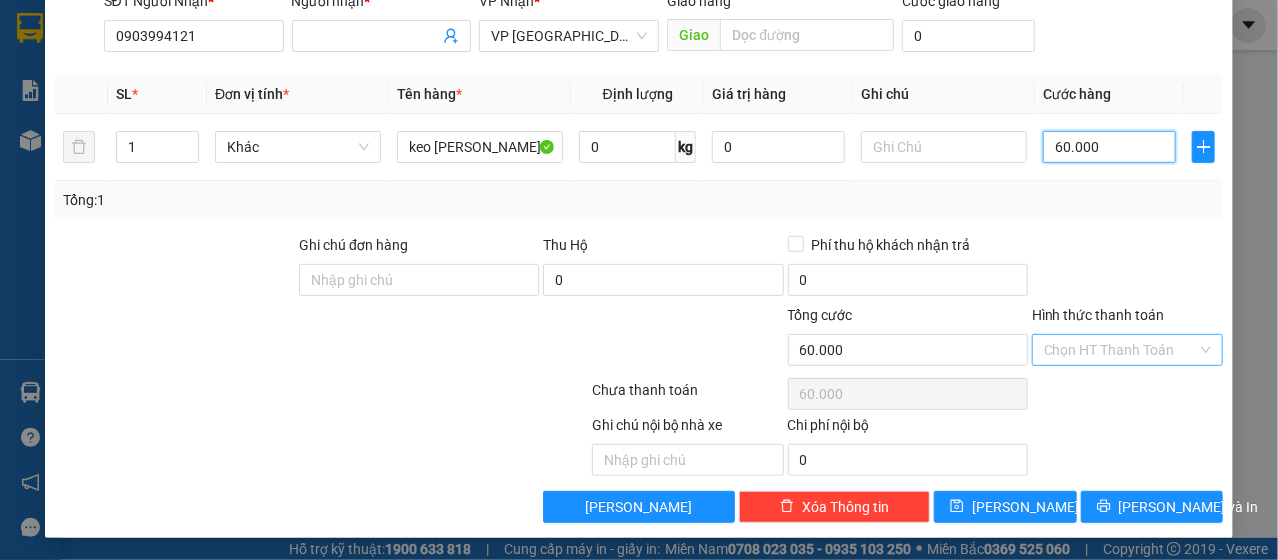 type on "60.000" 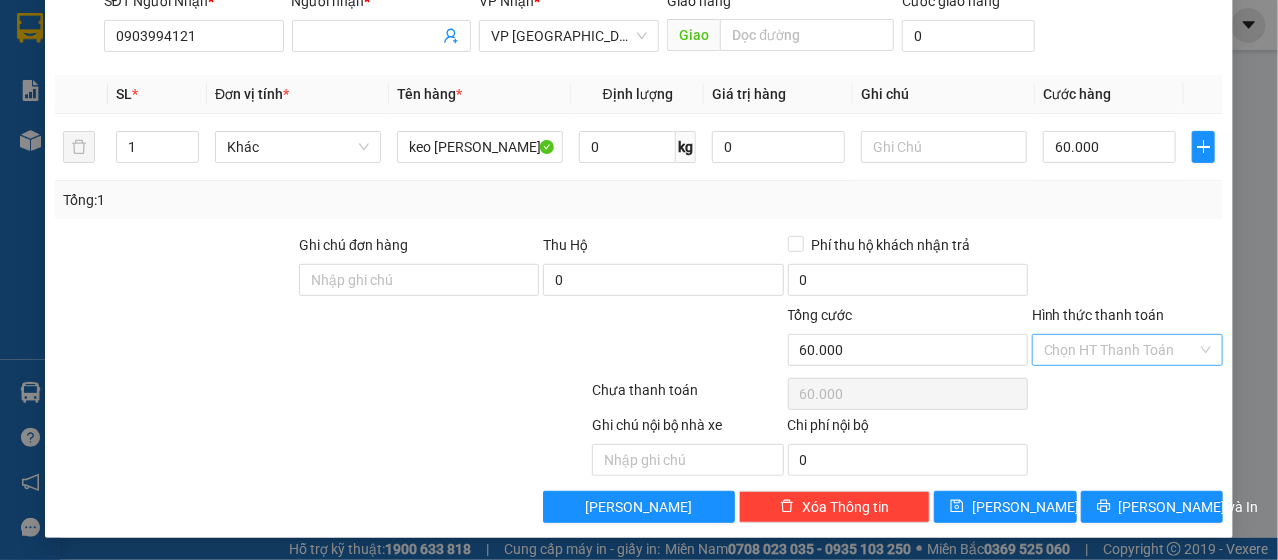 click on "Hình thức thanh toán" at bounding box center [1120, 350] 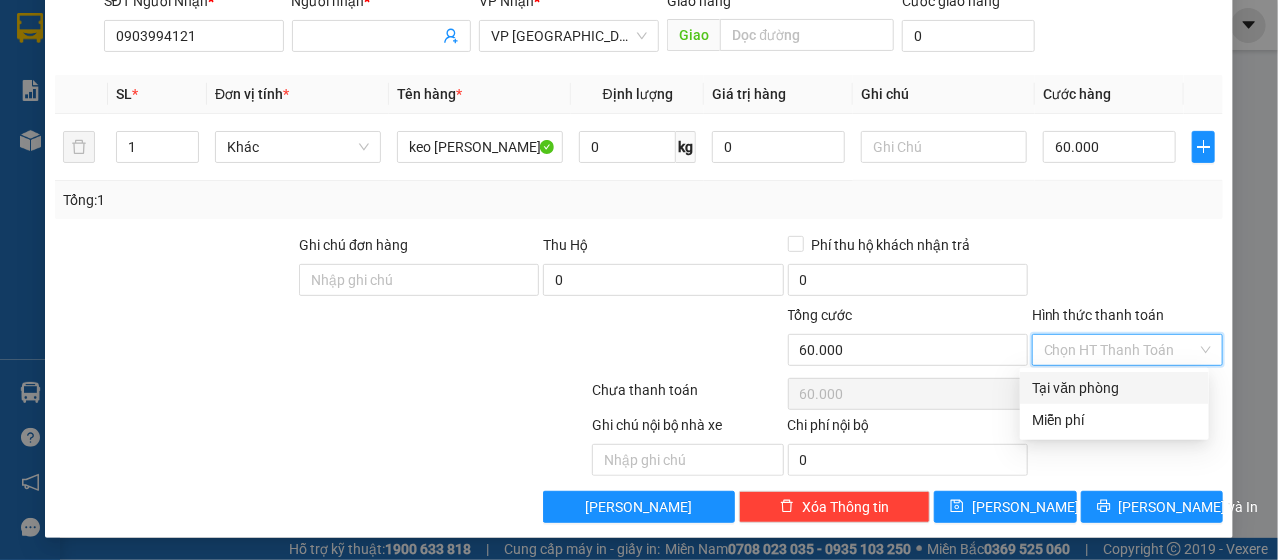 click on "Tại văn phòng" at bounding box center [1114, 388] 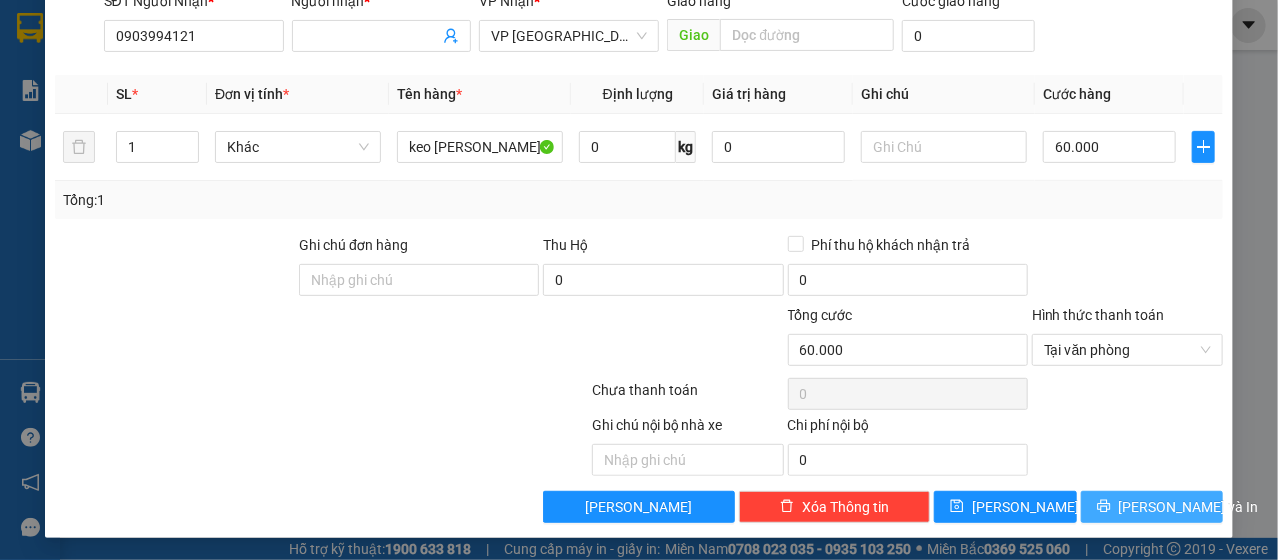 click on "[PERSON_NAME] và In" at bounding box center [1152, 507] 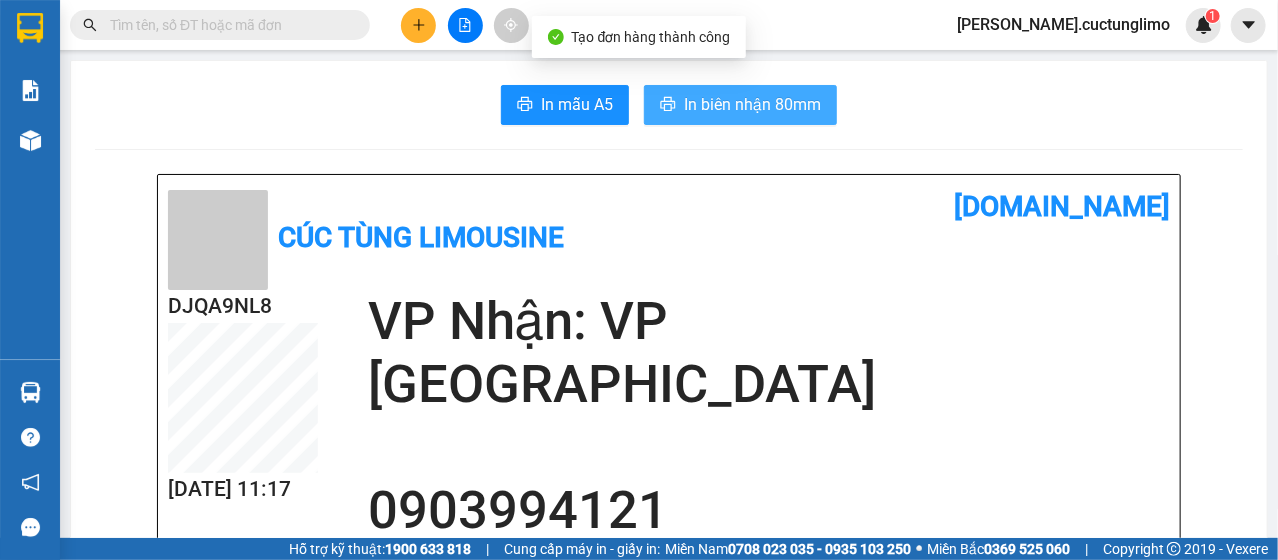 click on "In biên nhận 80mm" at bounding box center (752, 104) 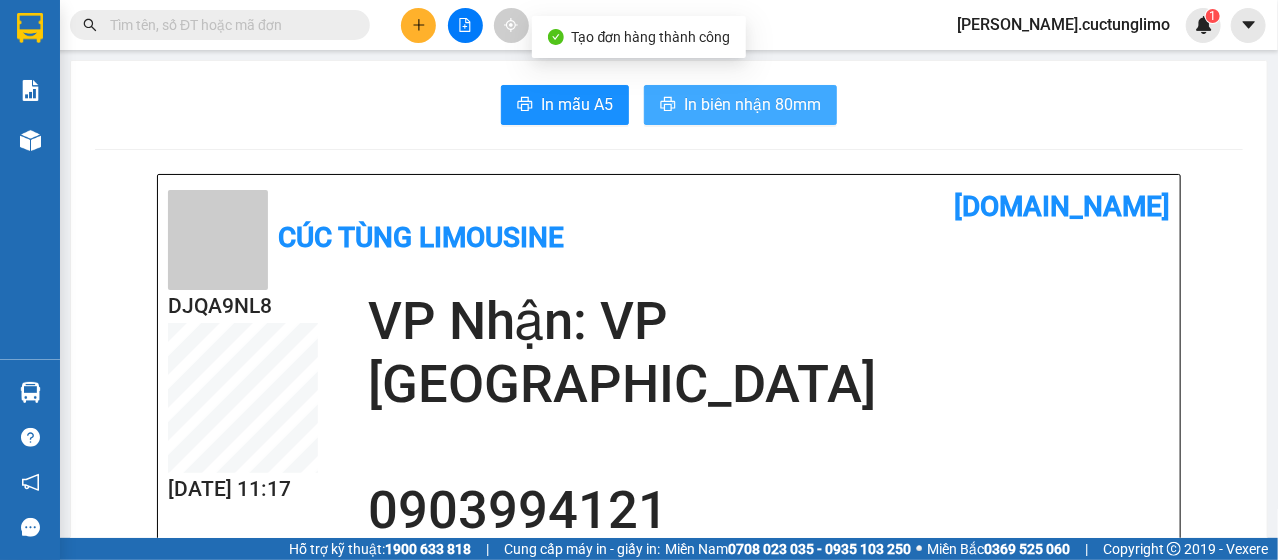 scroll, scrollTop: 0, scrollLeft: 0, axis: both 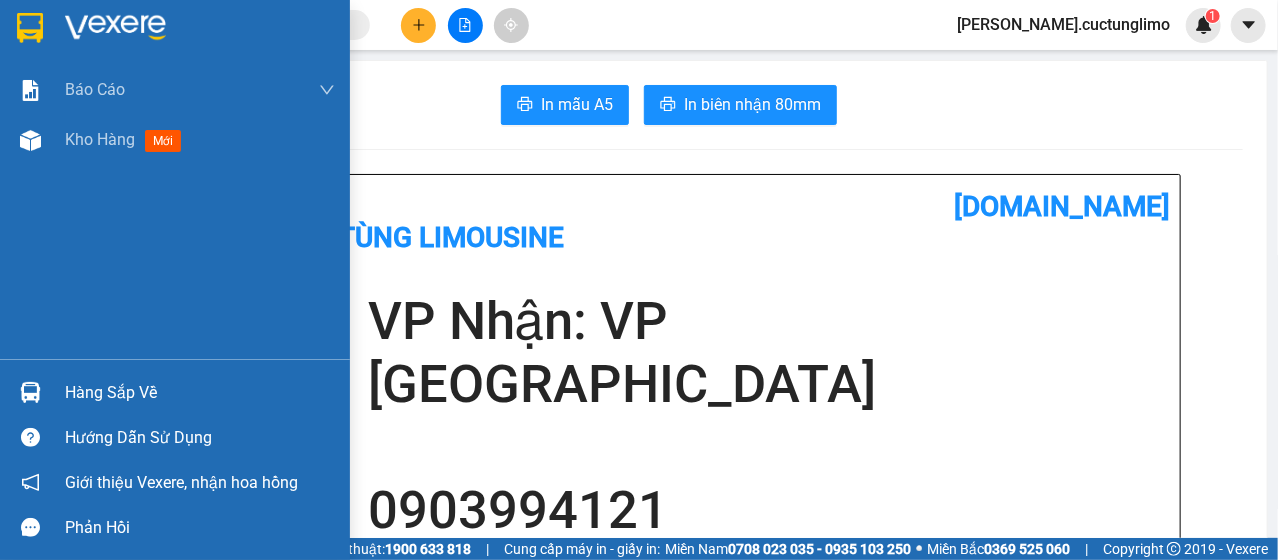 click at bounding box center (30, 28) 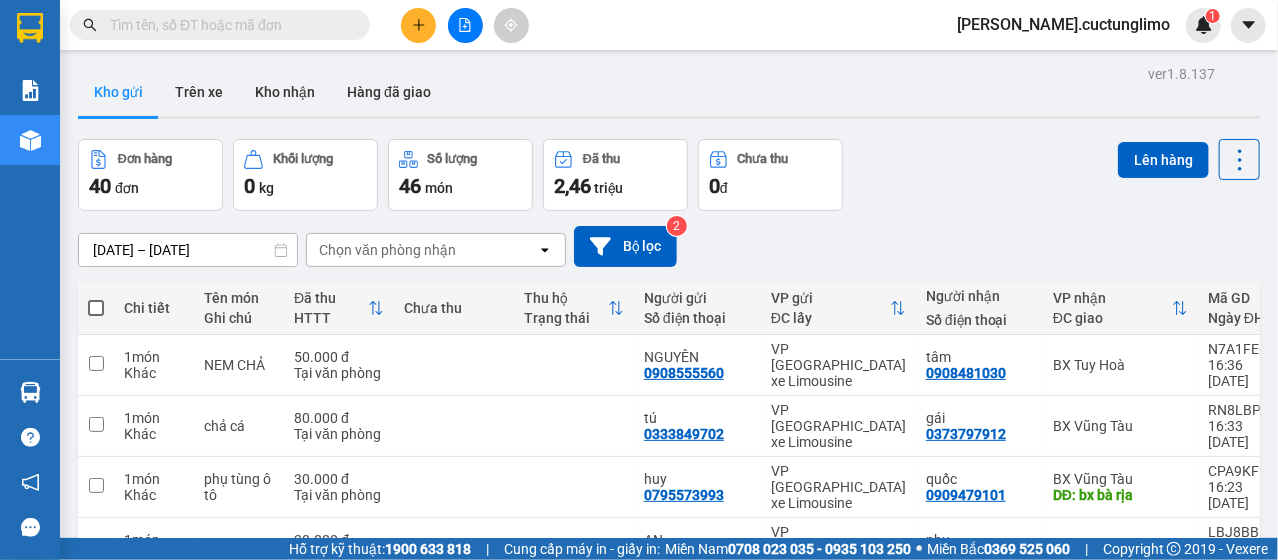 click on "Chọn văn phòng nhận" at bounding box center [387, 250] 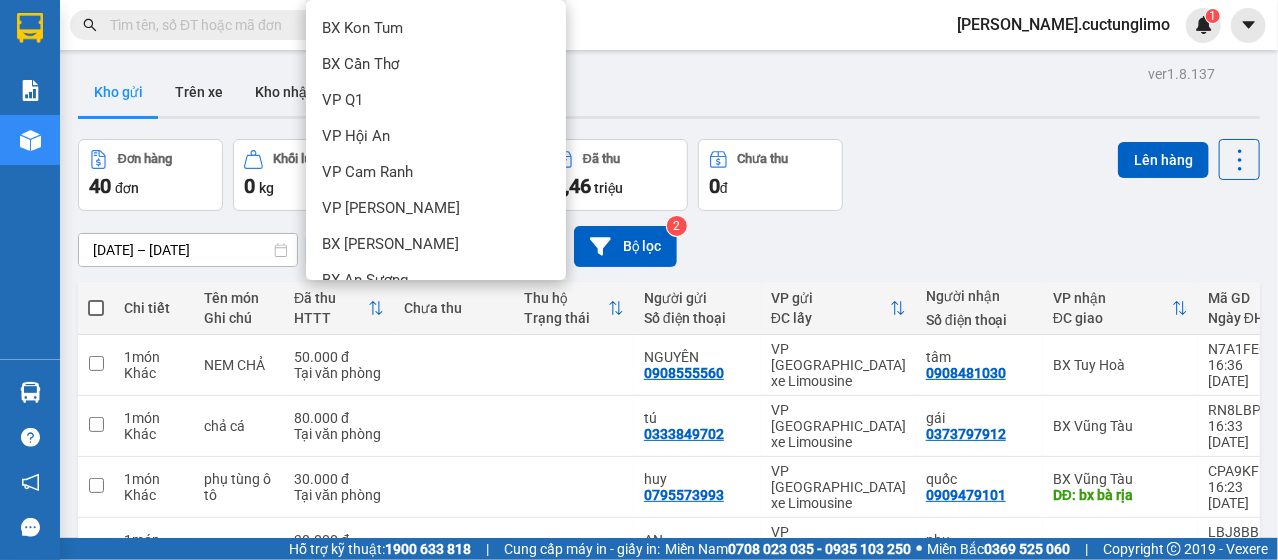scroll, scrollTop: 456, scrollLeft: 0, axis: vertical 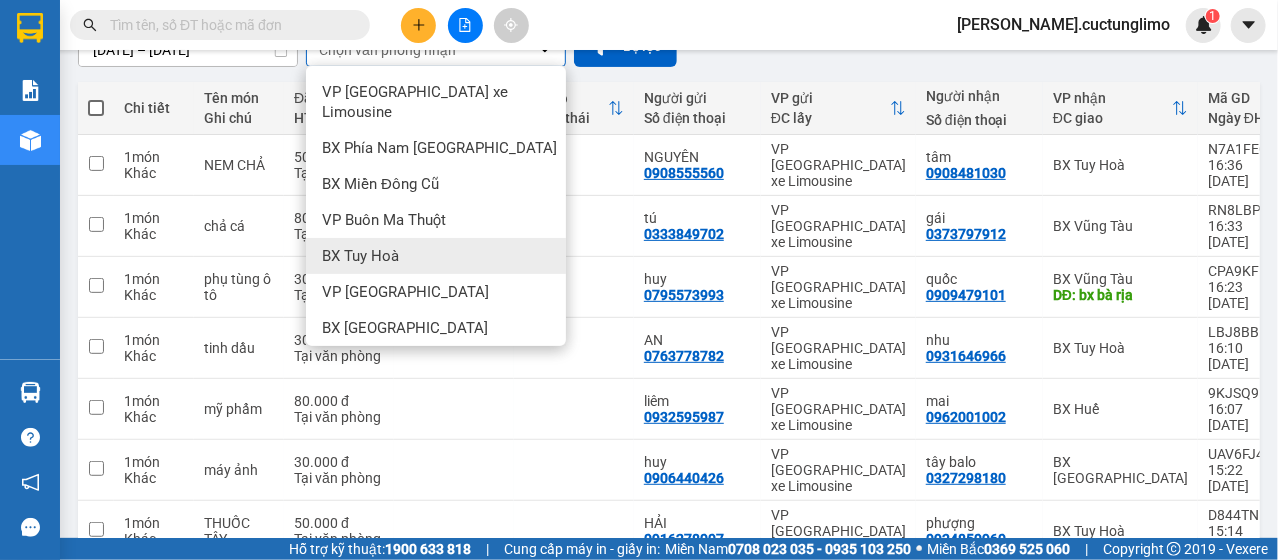click on "BX Tuy Hoà" at bounding box center (436, 256) 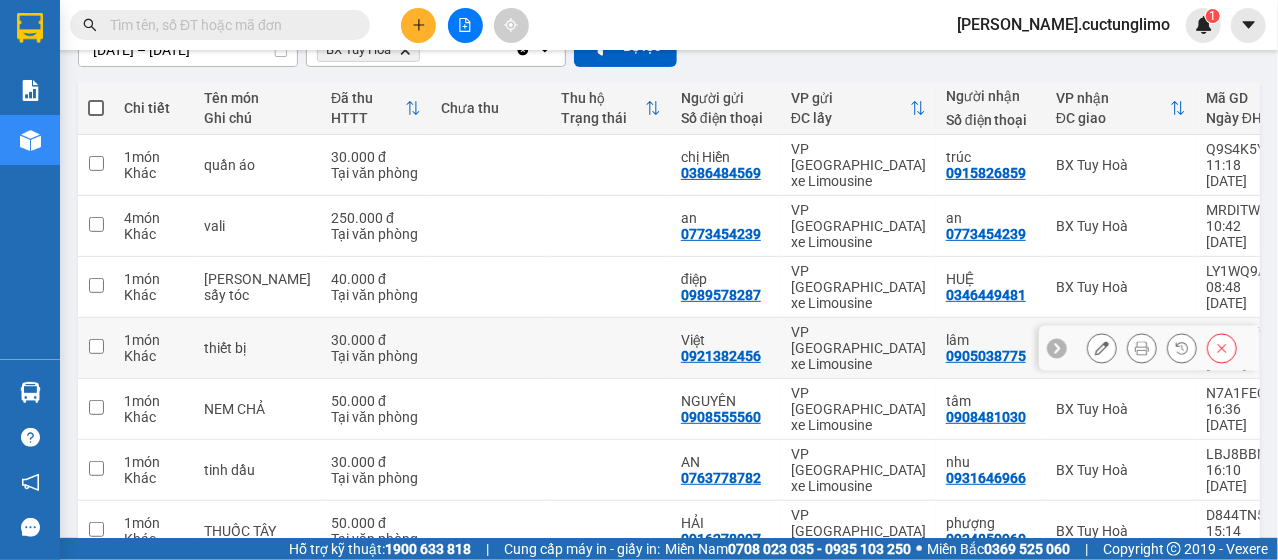 scroll, scrollTop: 0, scrollLeft: 0, axis: both 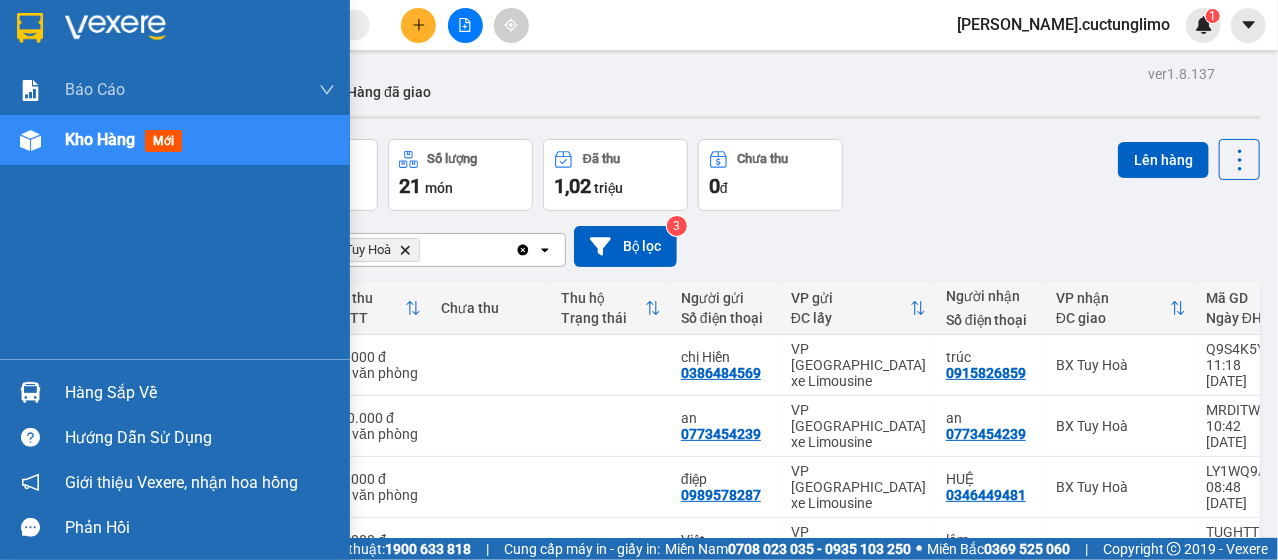 click at bounding box center (30, 28) 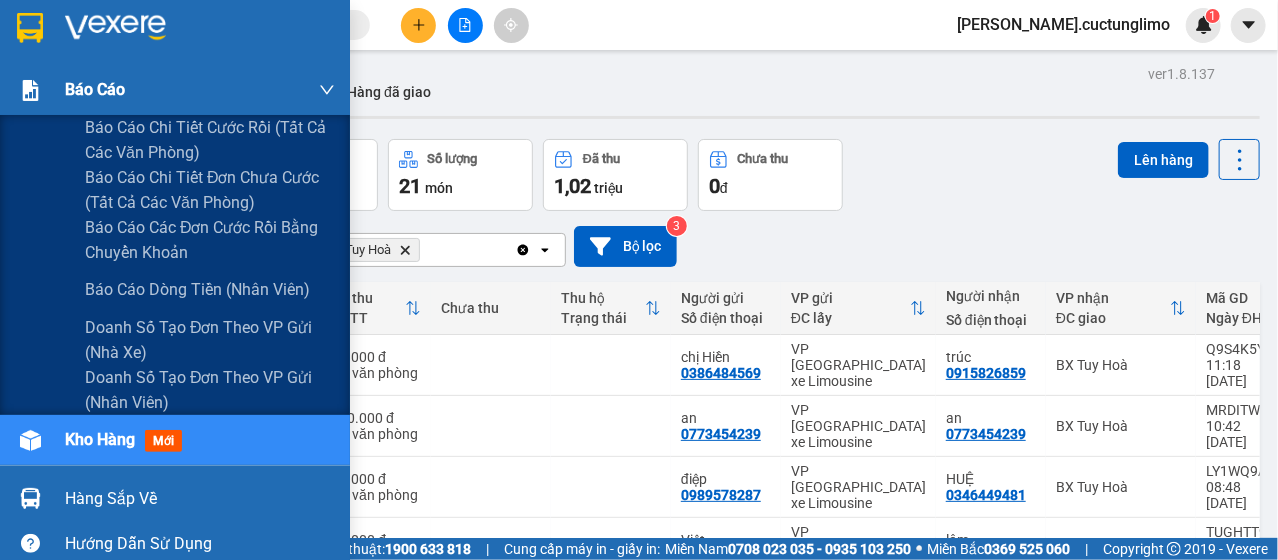 click on "Báo cáo" at bounding box center (200, 90) 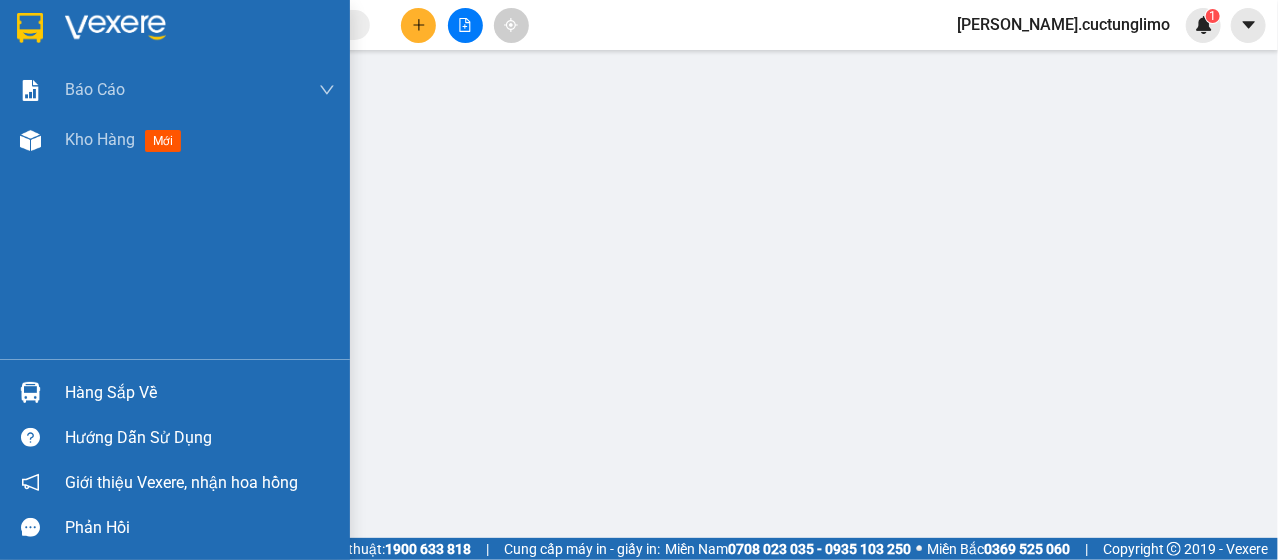 click at bounding box center (115, 28) 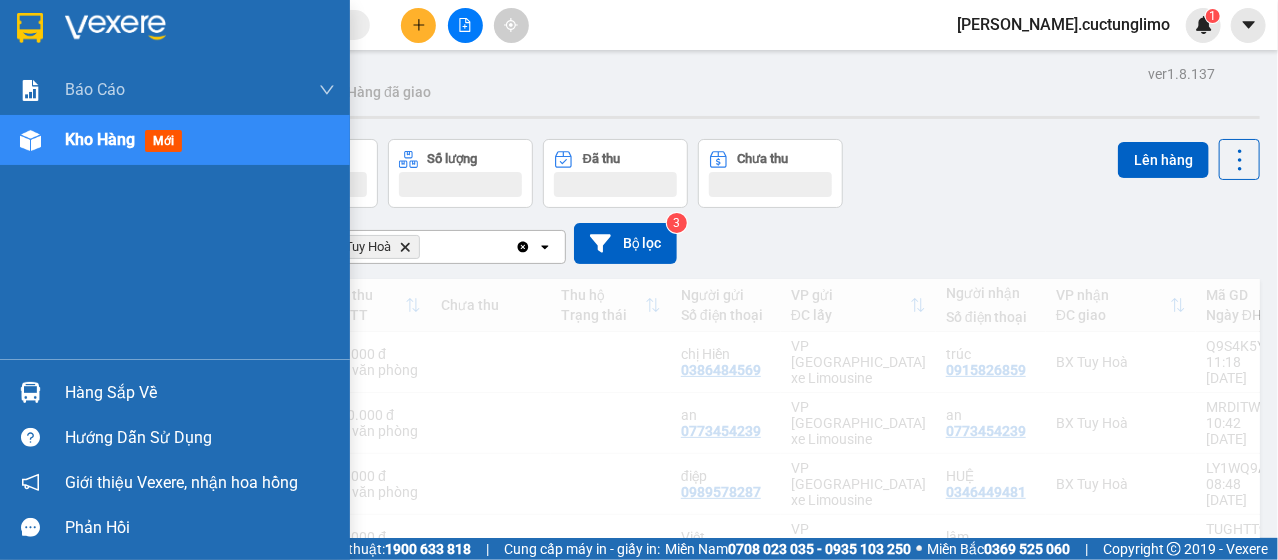 click at bounding box center (115, 28) 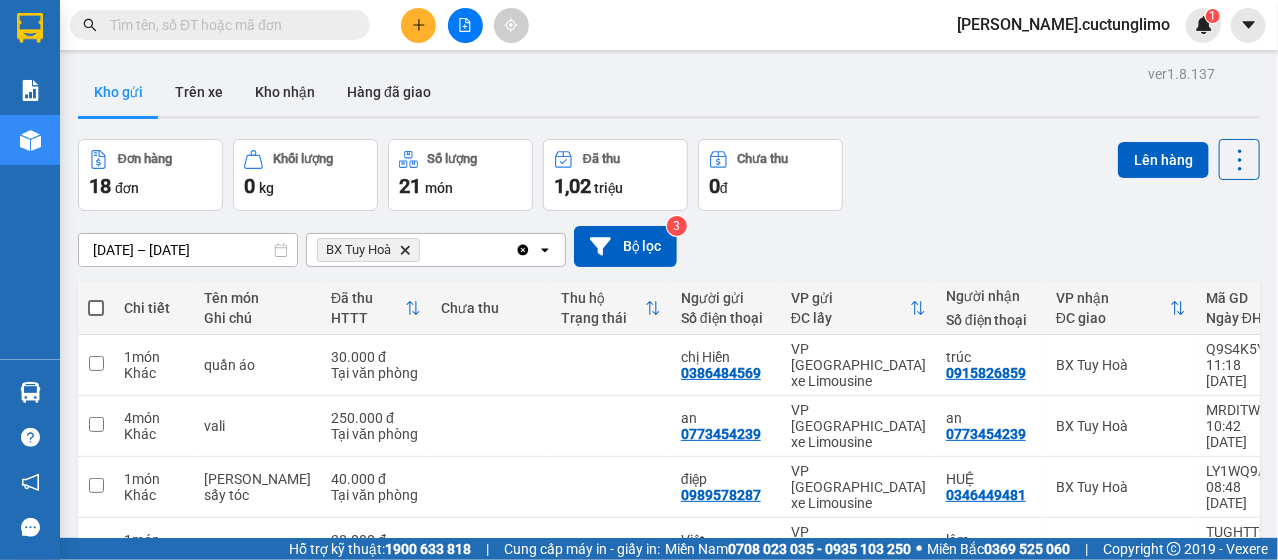 click on "Delete" 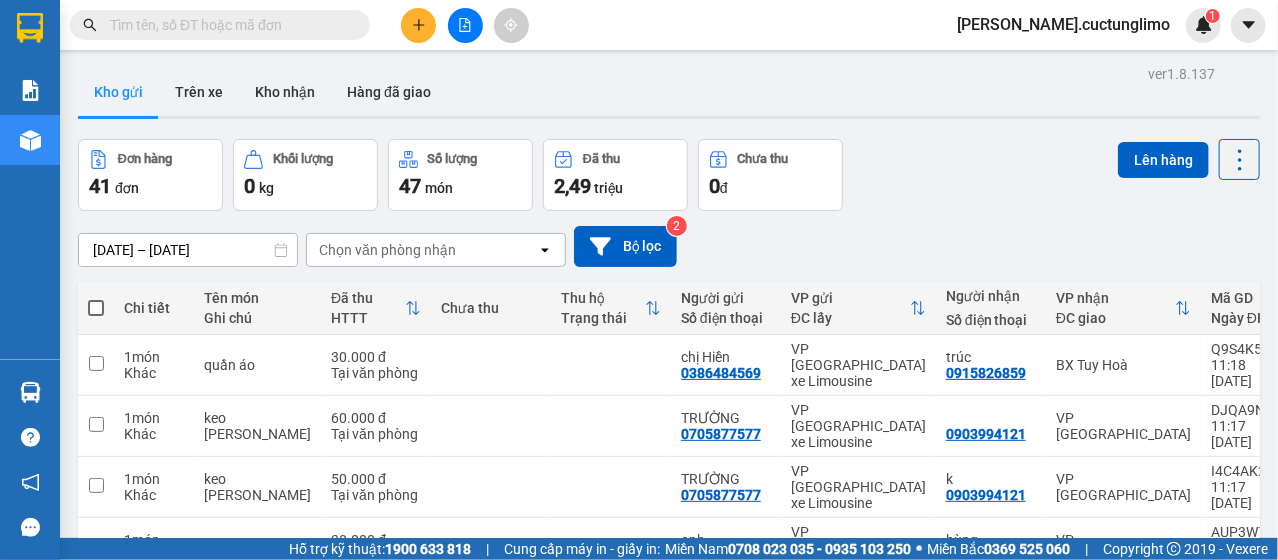 click at bounding box center [228, 25] 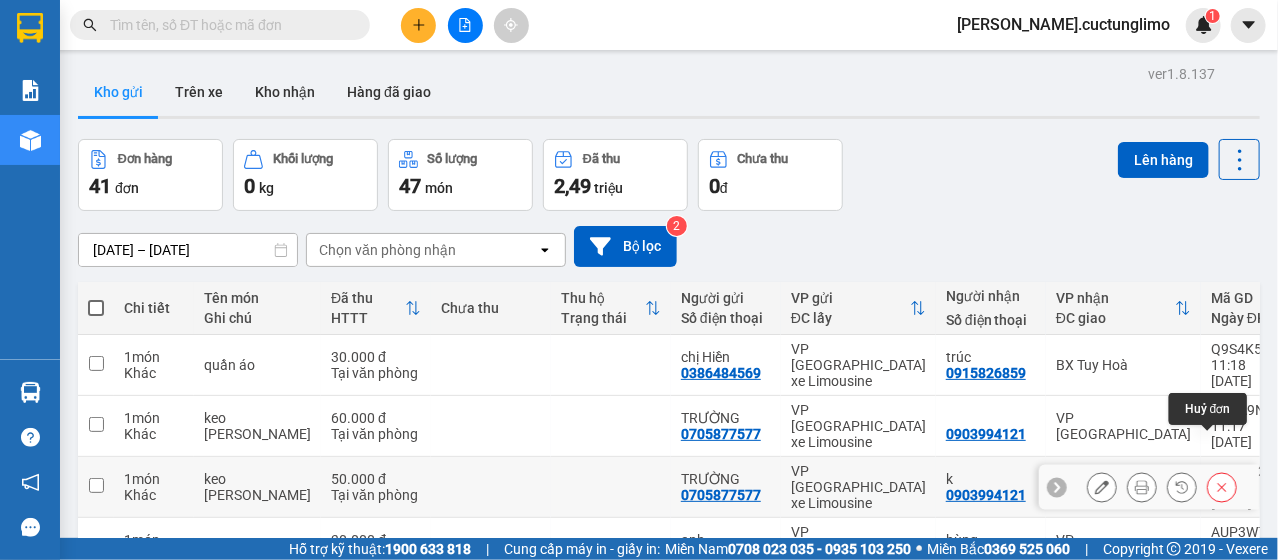 click 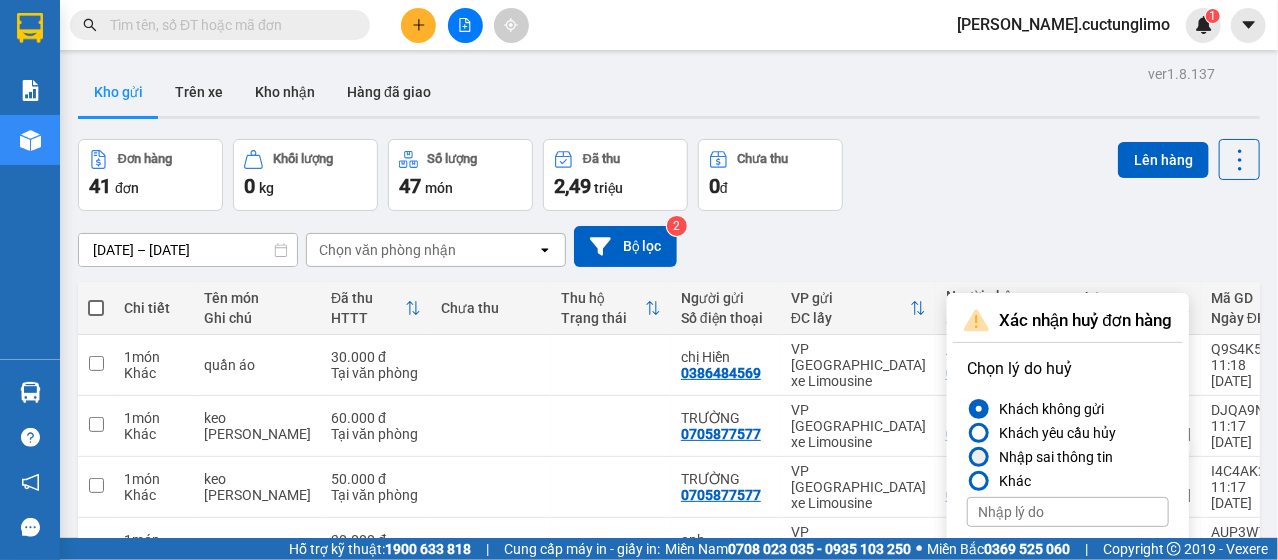 click on "Nhập sai thông tin" at bounding box center (1052, 457) 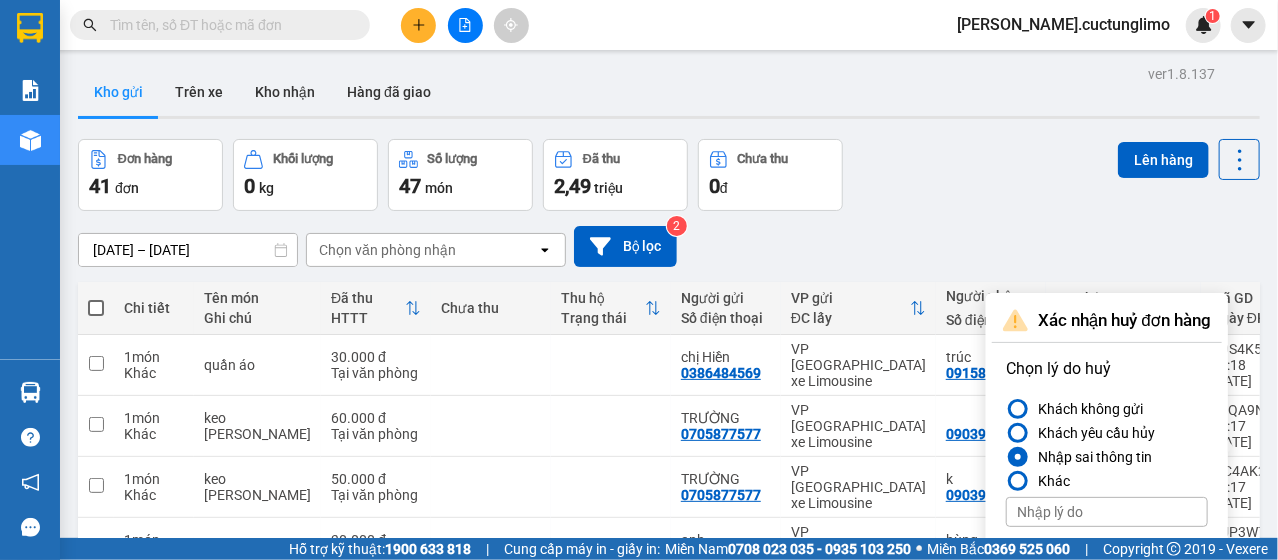 scroll, scrollTop: 333, scrollLeft: 0, axis: vertical 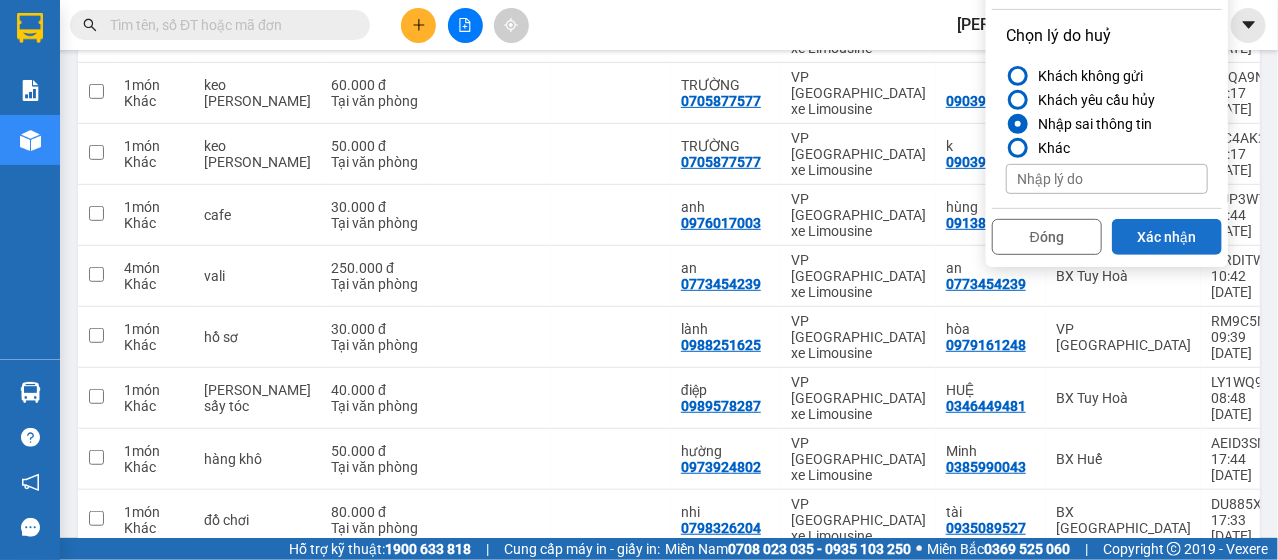 click on "Xác nhận" at bounding box center [1167, 237] 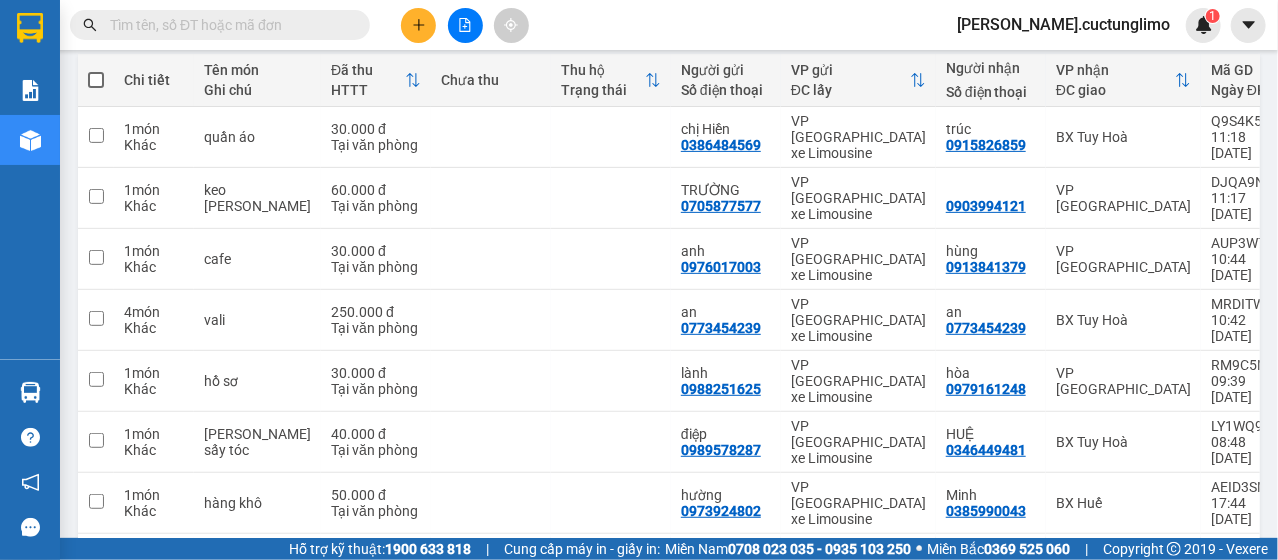 scroll, scrollTop: 133, scrollLeft: 0, axis: vertical 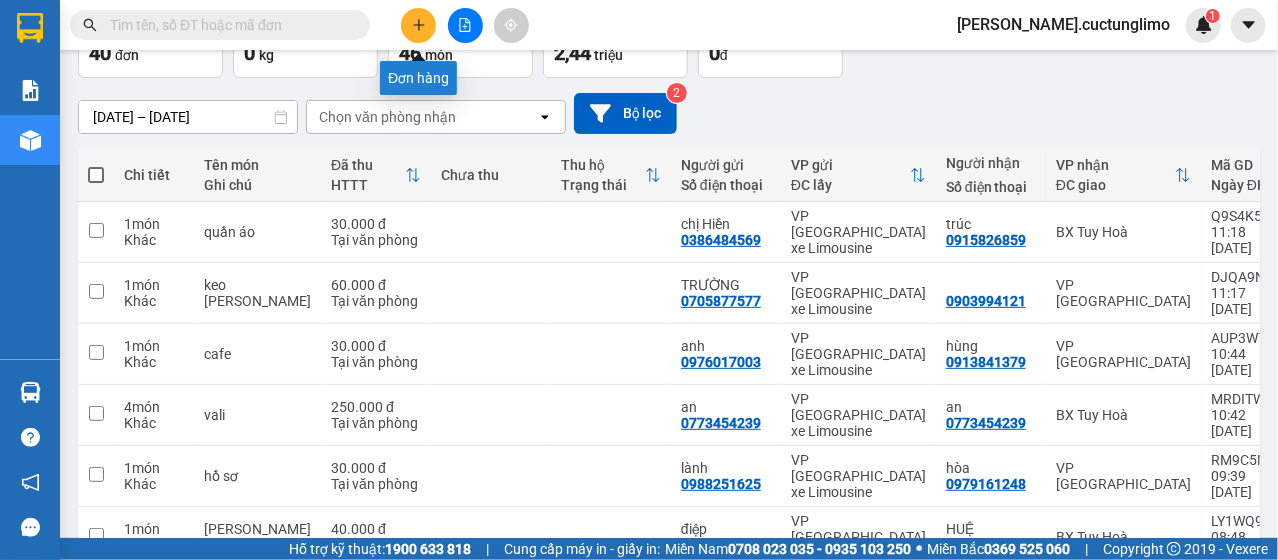 click 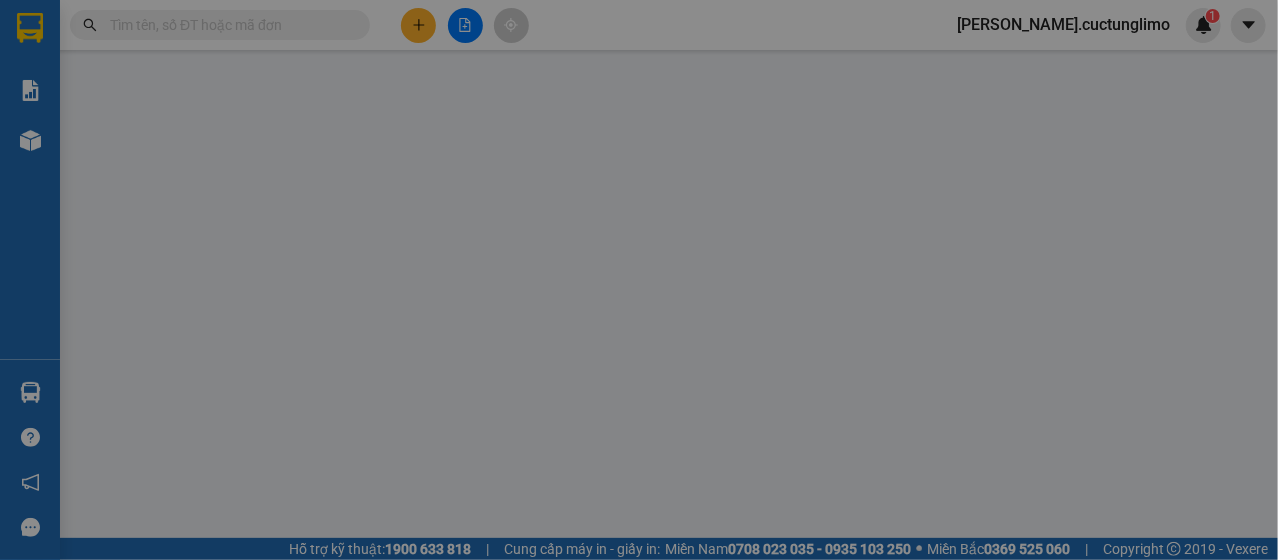 scroll, scrollTop: 0, scrollLeft: 0, axis: both 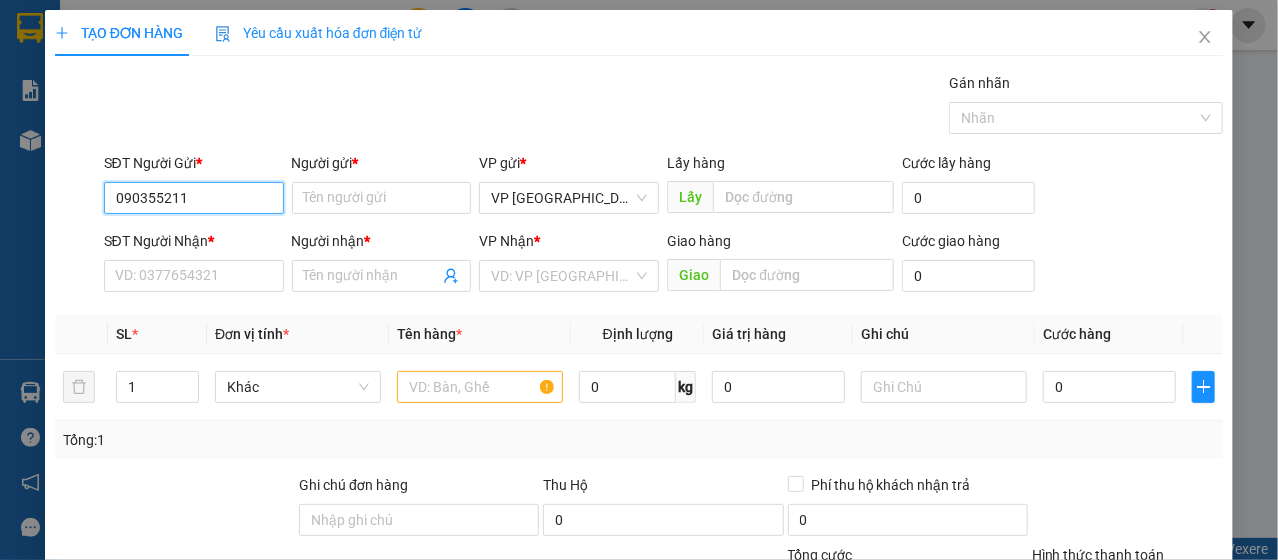 type on "0903552113" 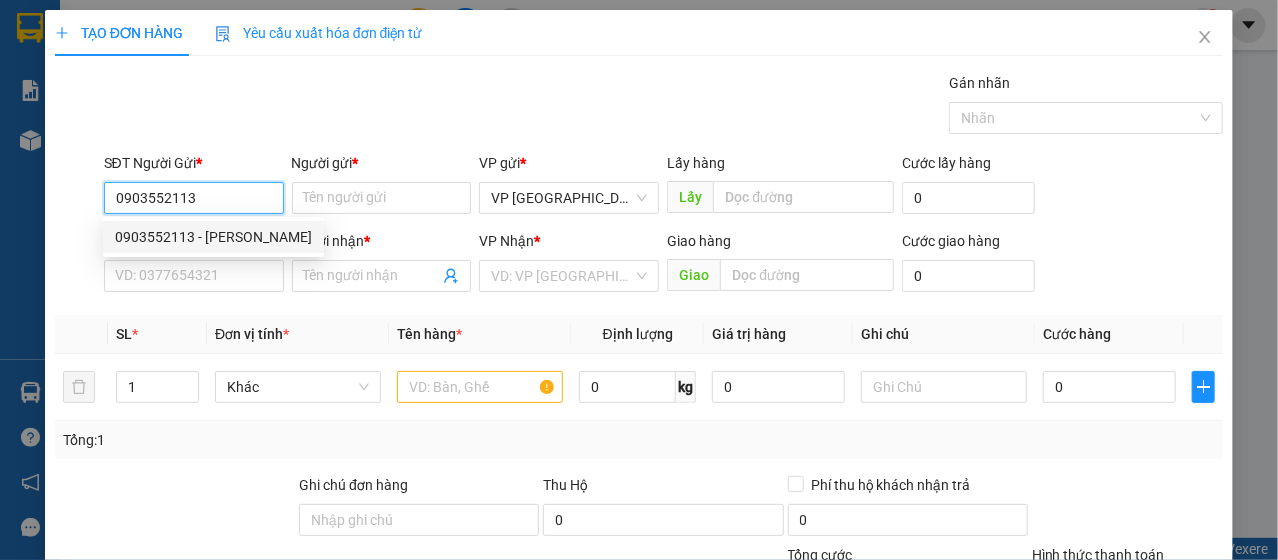 click on "0903552113 - [PERSON_NAME]" at bounding box center (213, 237) 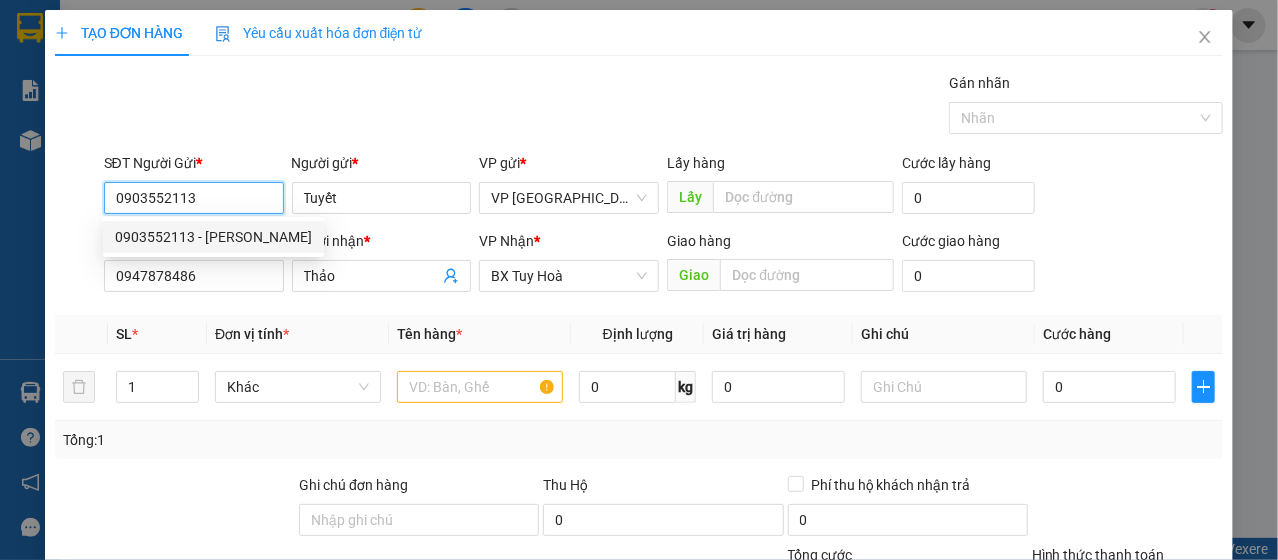 type on "40.000" 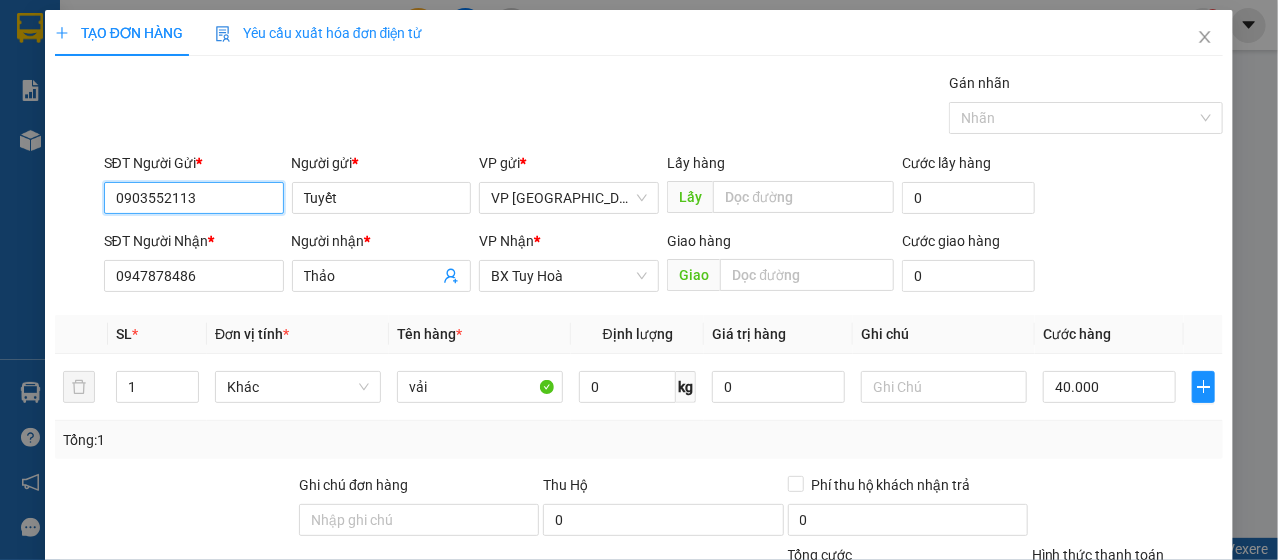 type on "0903552113" 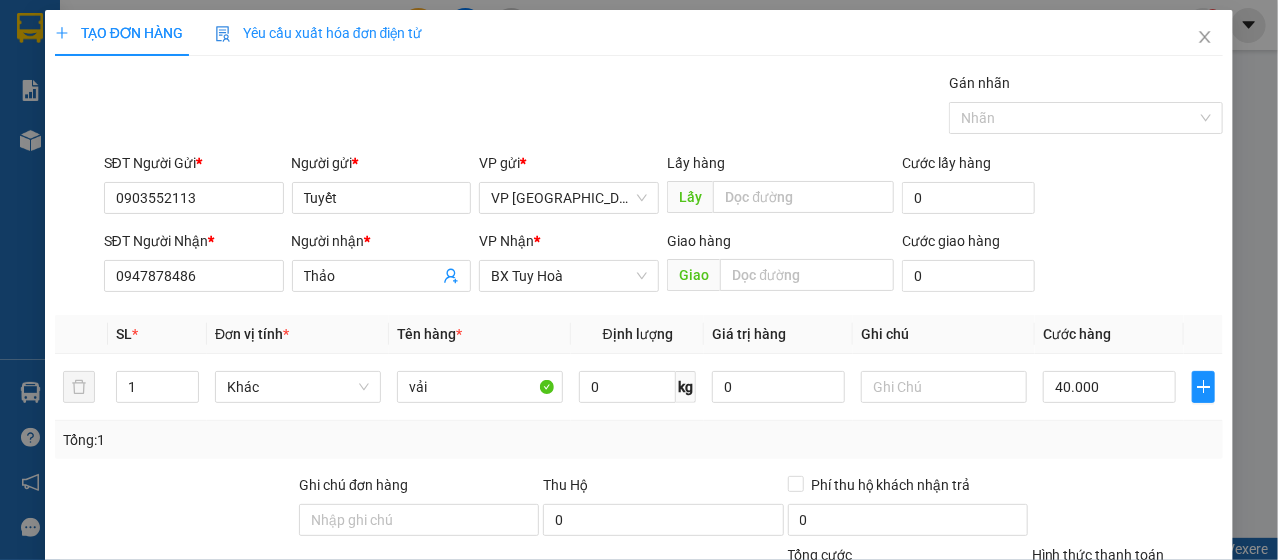 click on "Gán nhãn   Nhãn" at bounding box center (664, 107) 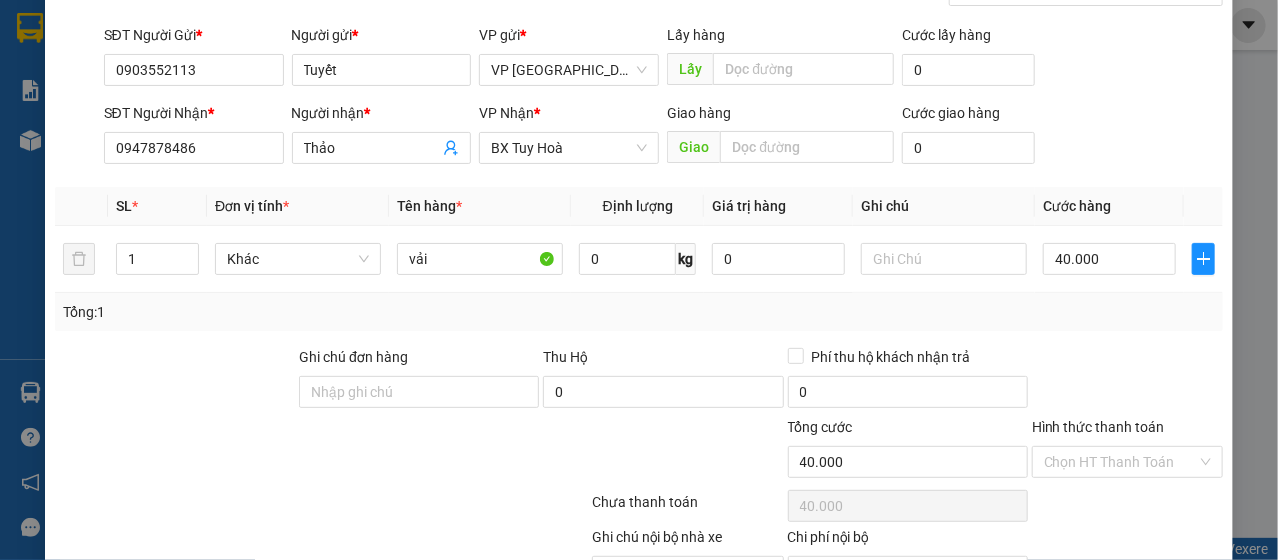 scroll, scrollTop: 240, scrollLeft: 0, axis: vertical 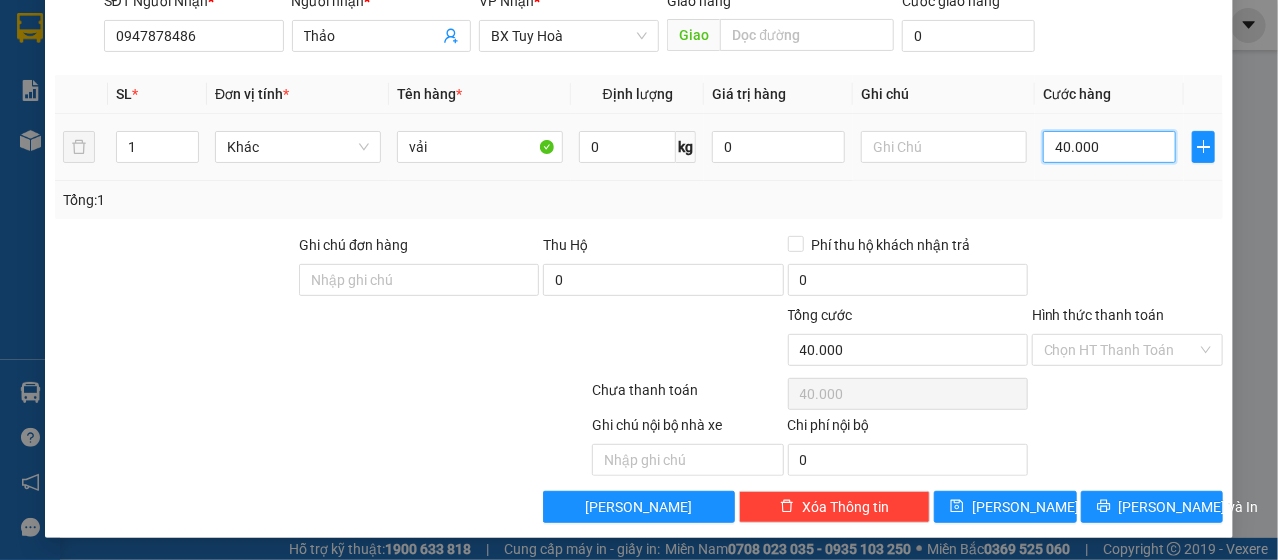 click on "40.000" at bounding box center (1109, 147) 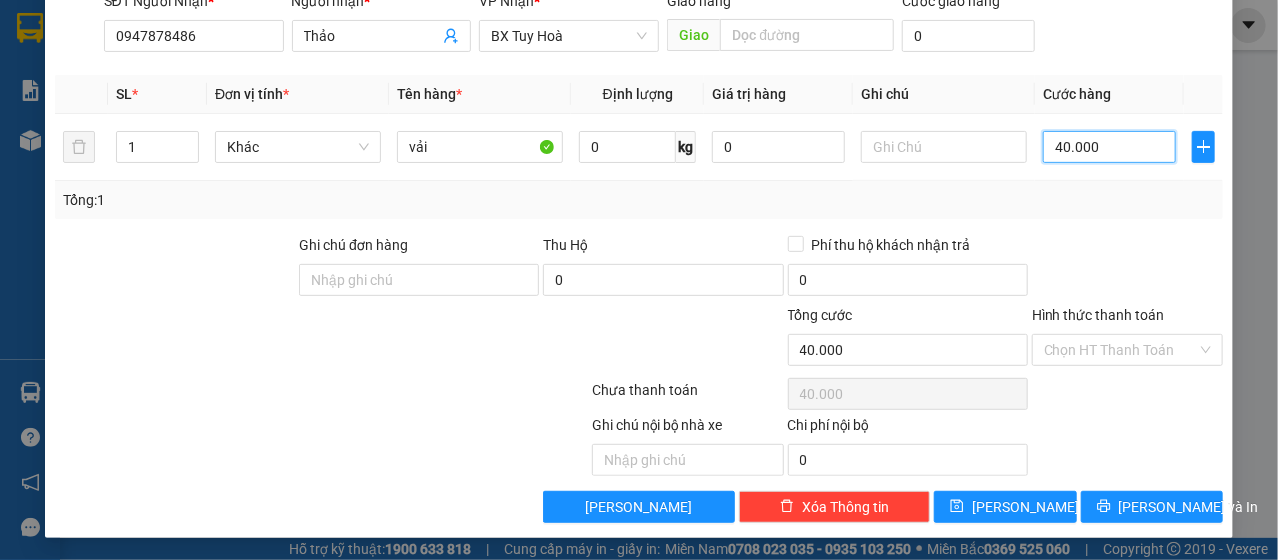 type on "0" 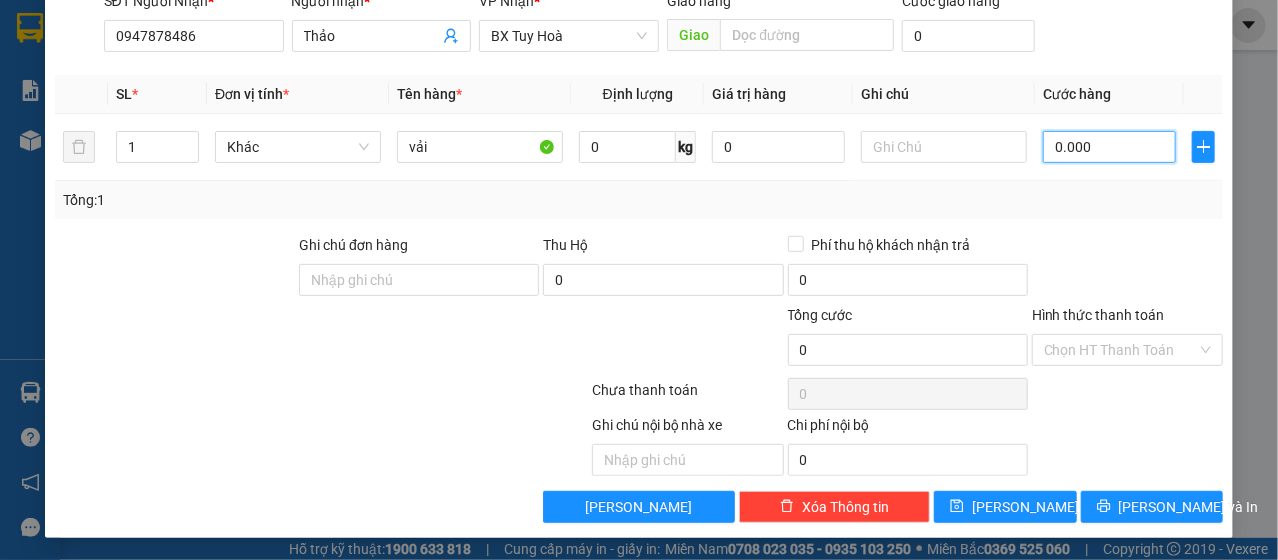 type on "50.000" 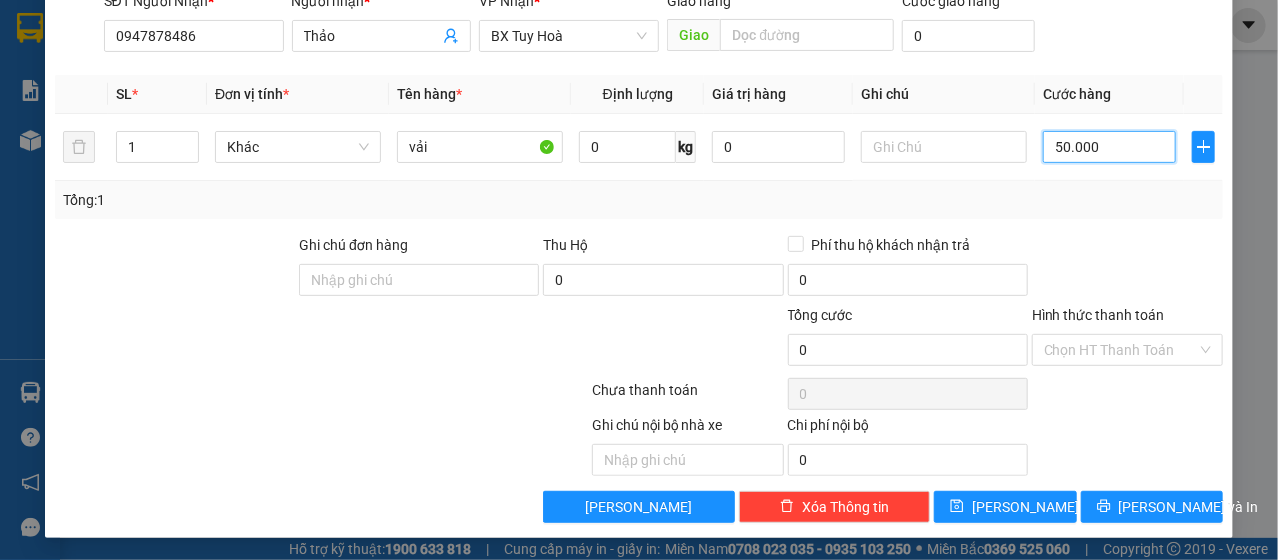 type on "50.000" 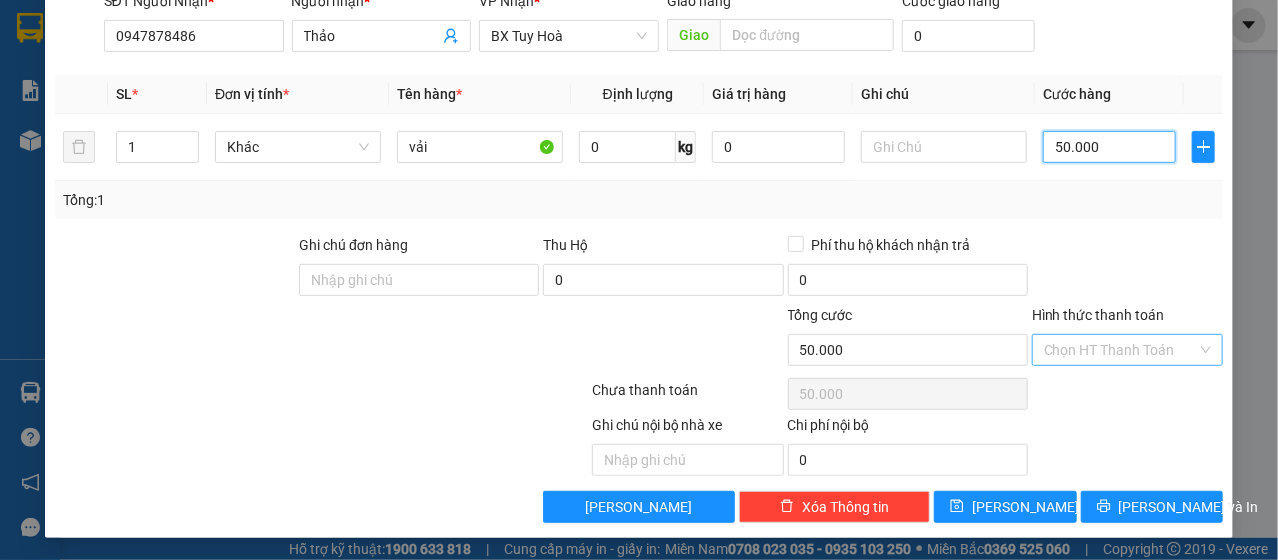 type on "50.000" 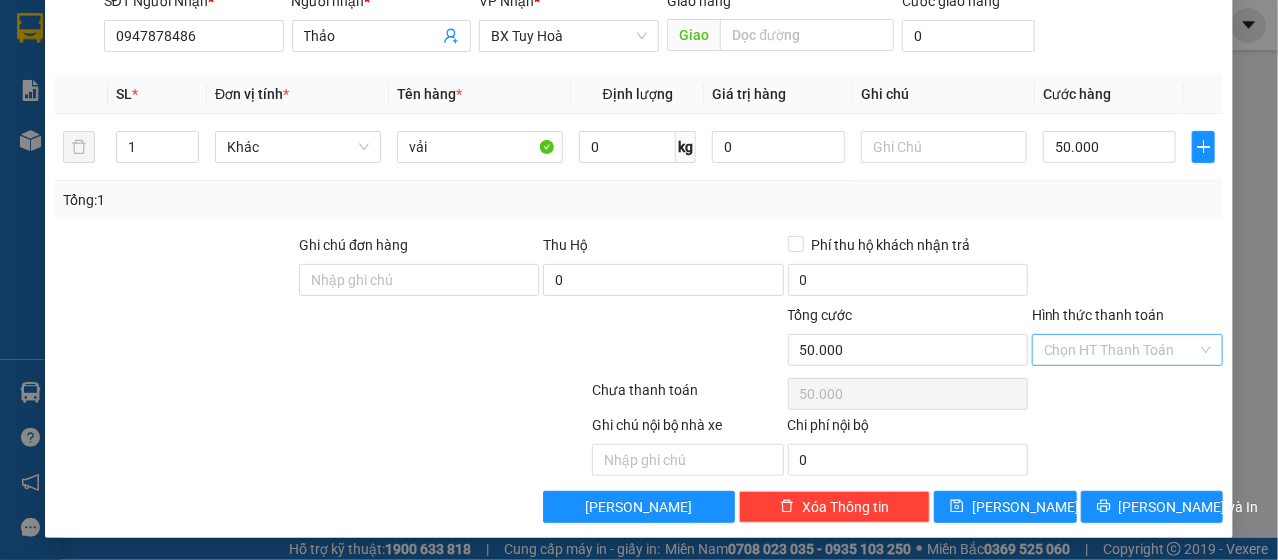 drag, startPoint x: 1118, startPoint y: 343, endPoint x: 1120, endPoint y: 356, distance: 13.152946 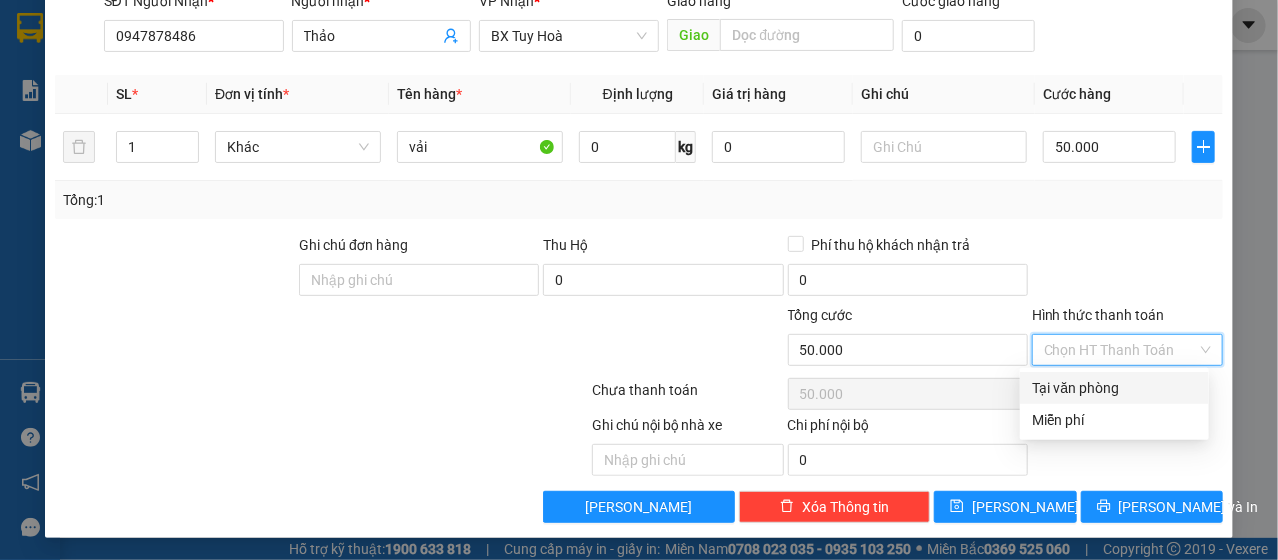 click on "Tại văn phòng" at bounding box center (1114, 388) 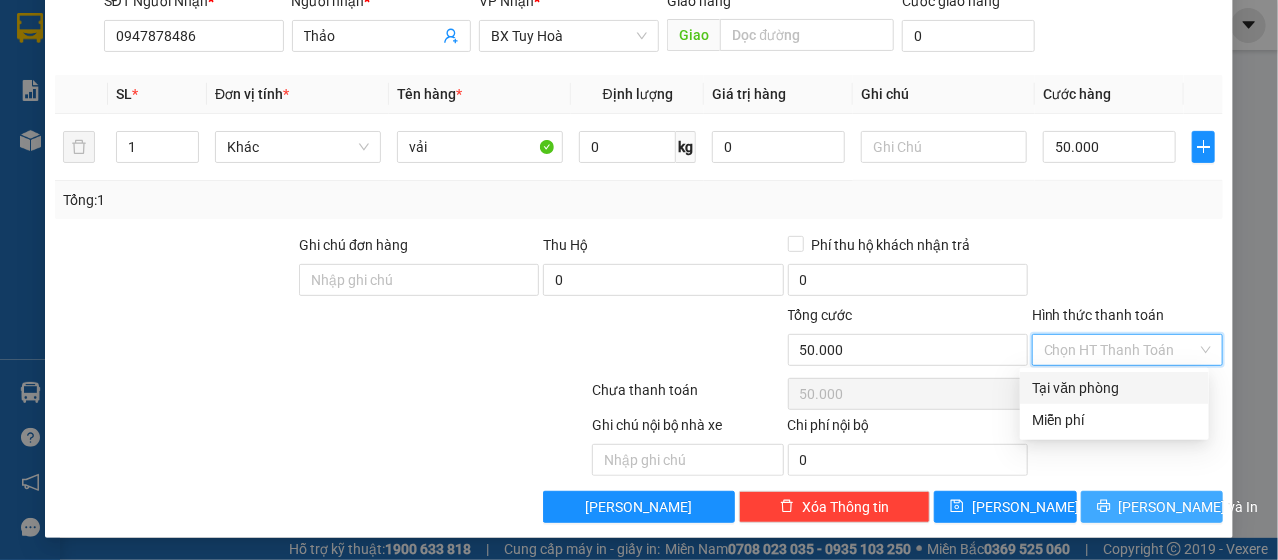 type on "0" 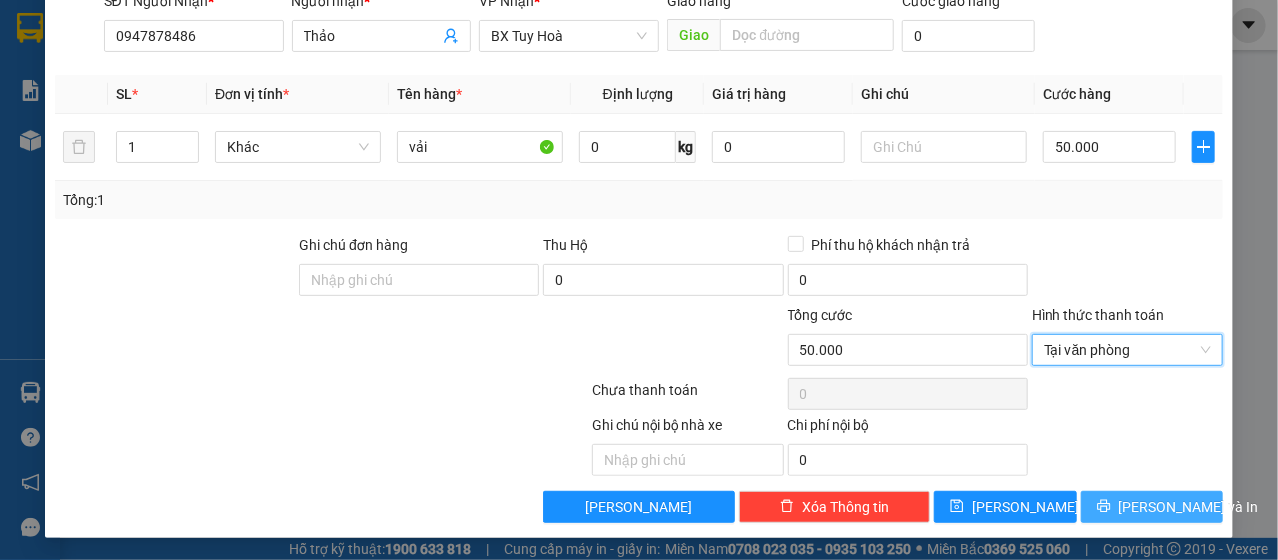 click on "[PERSON_NAME] và In" at bounding box center (1189, 507) 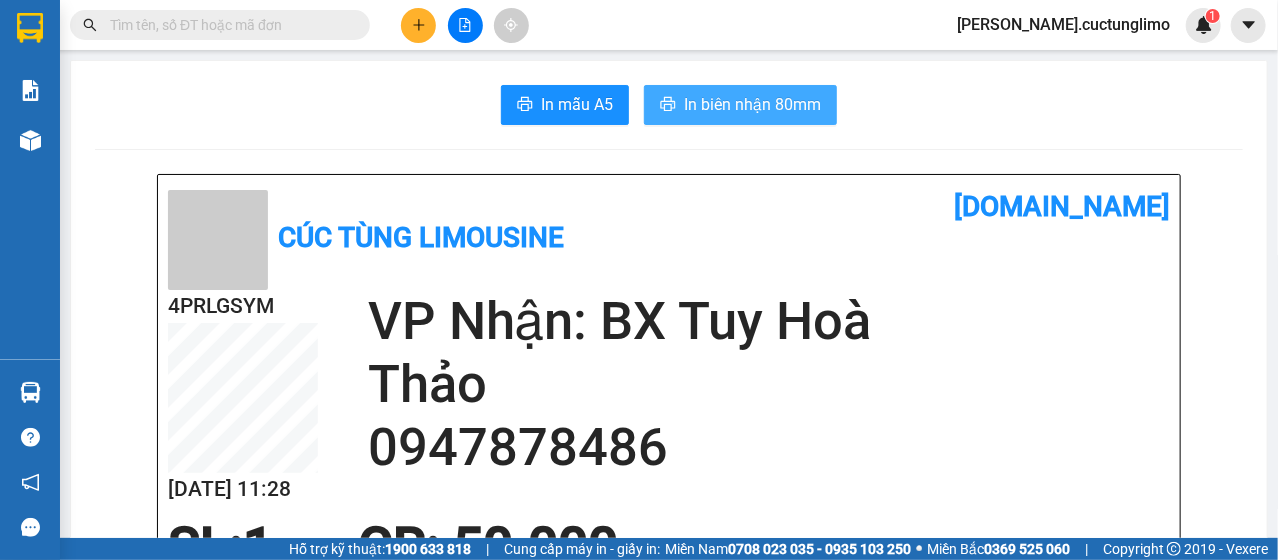 click on "In biên nhận 80mm" at bounding box center [752, 104] 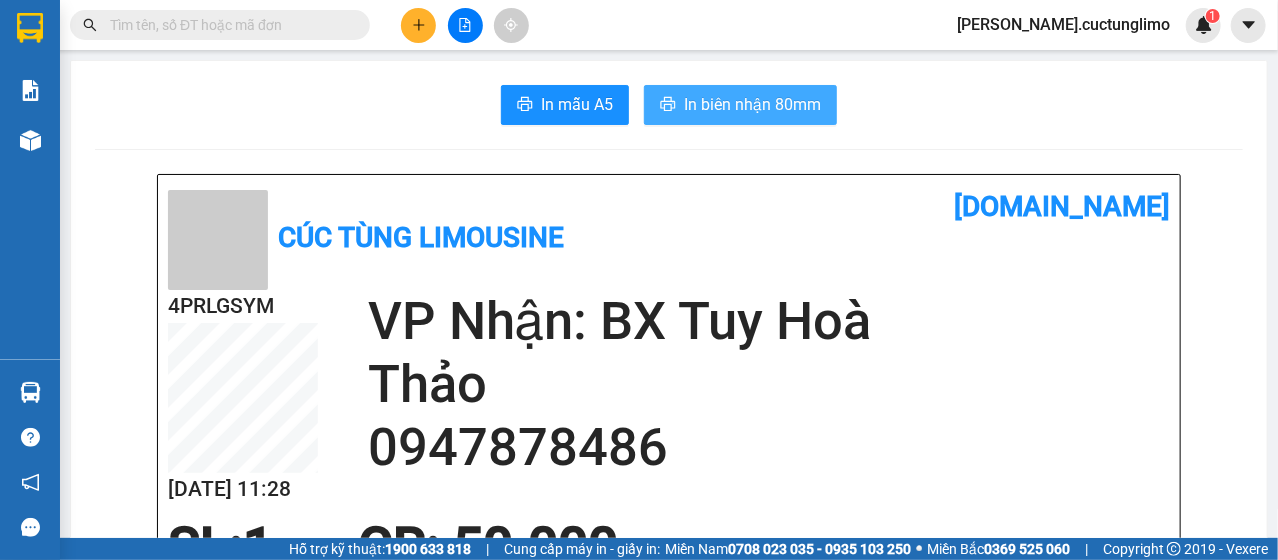 scroll, scrollTop: 0, scrollLeft: 0, axis: both 